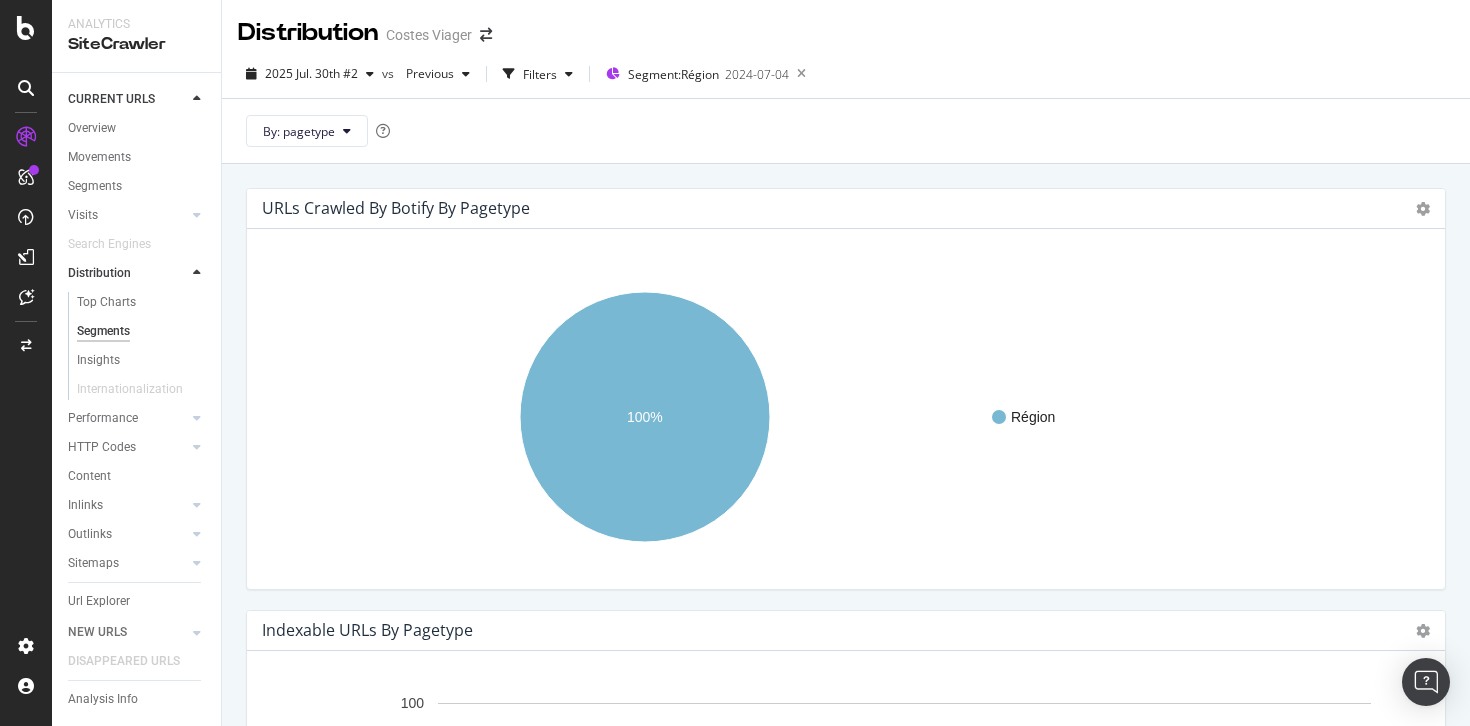 scroll, scrollTop: 0, scrollLeft: 0, axis: both 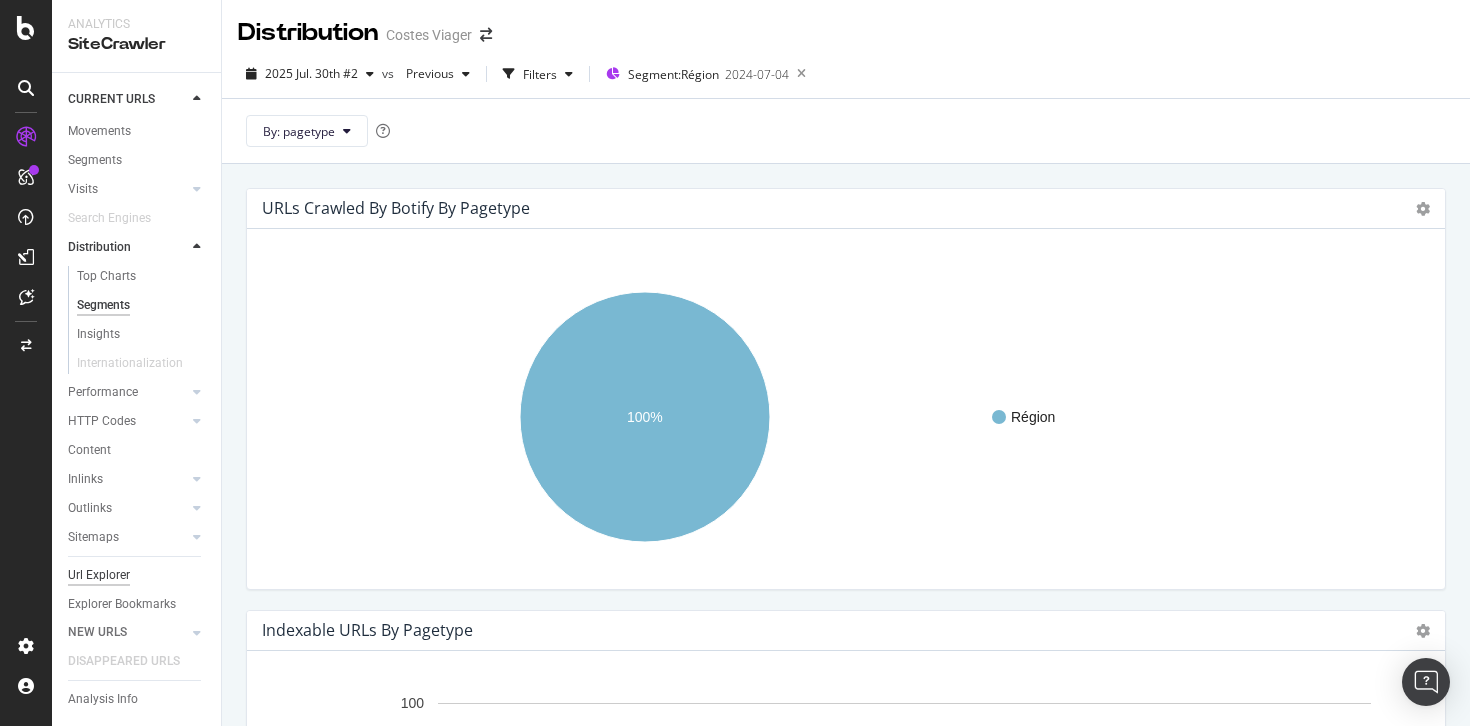 click on "Url Explorer" at bounding box center (99, 575) 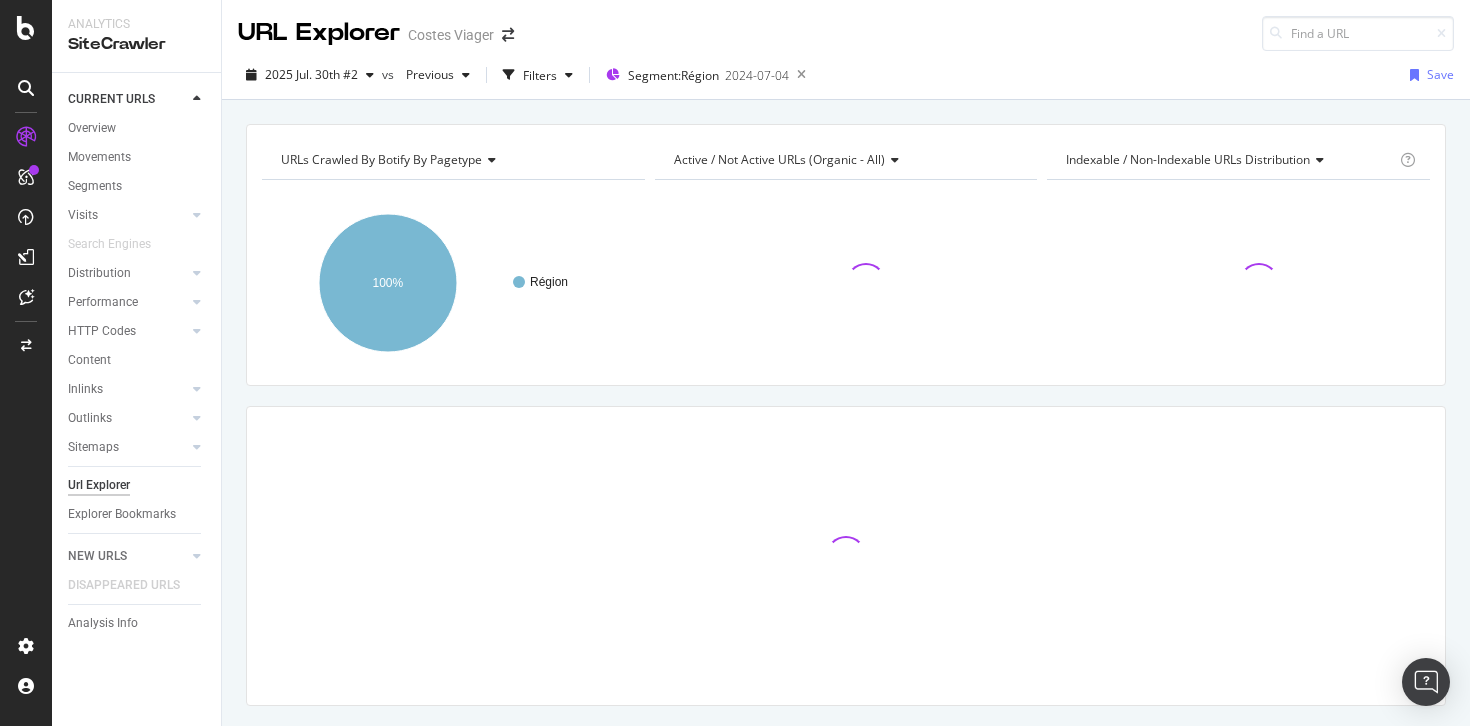 scroll, scrollTop: 0, scrollLeft: 0, axis: both 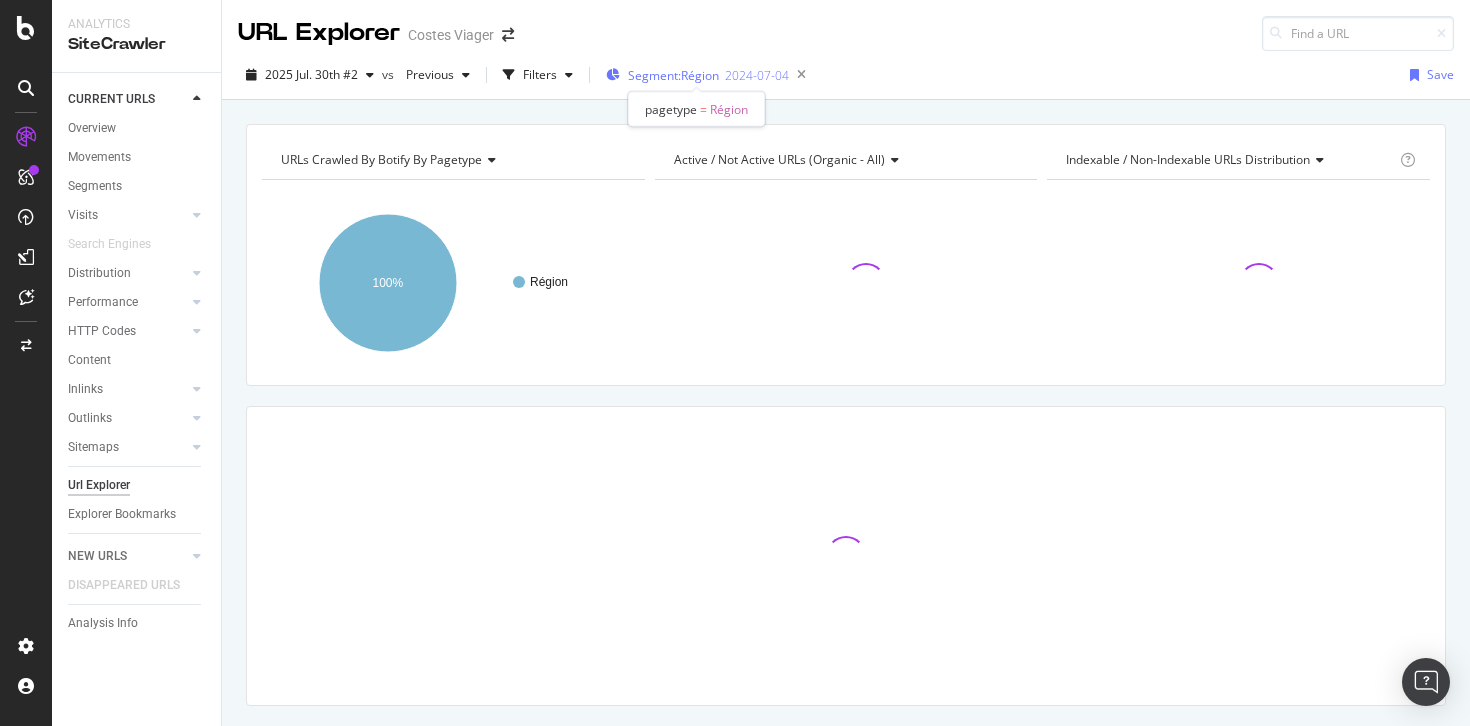 click on "2024-07-04" at bounding box center (757, 75) 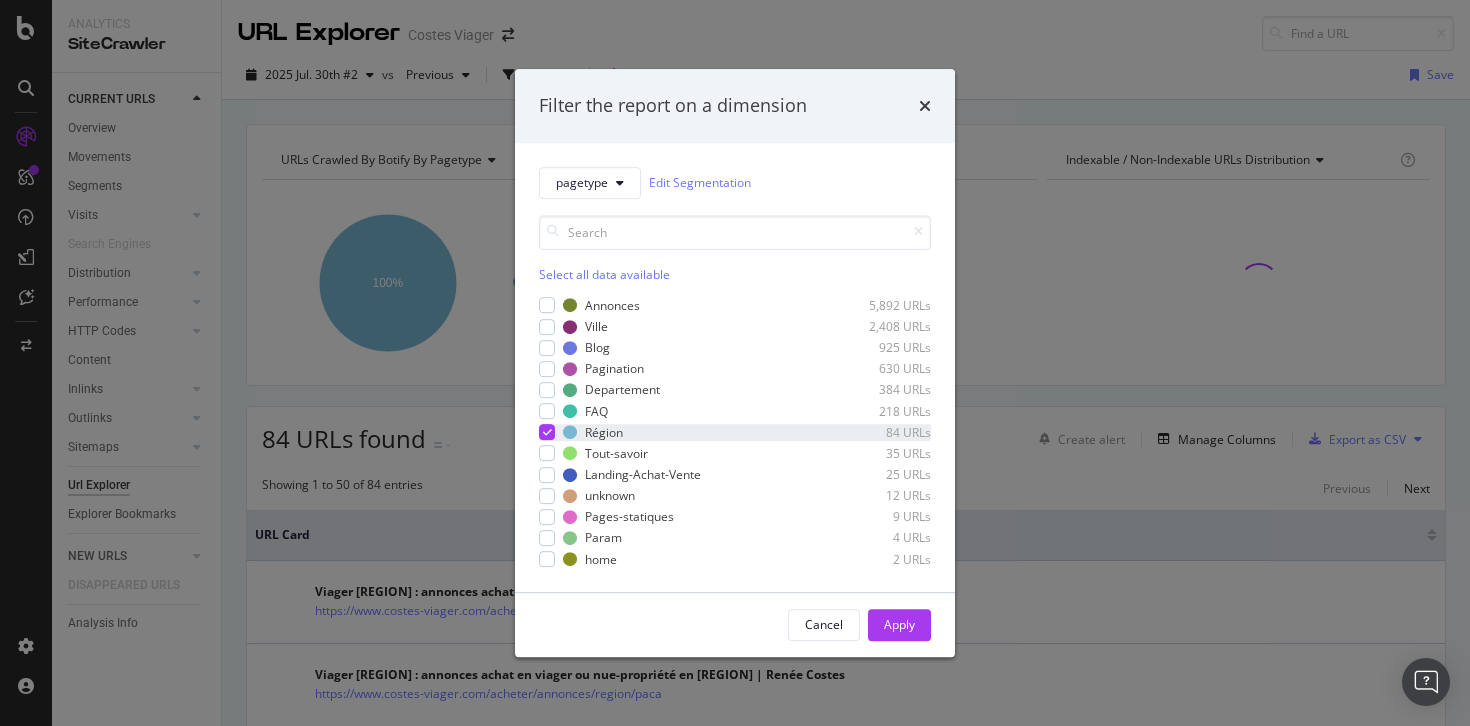 click at bounding box center [547, 432] 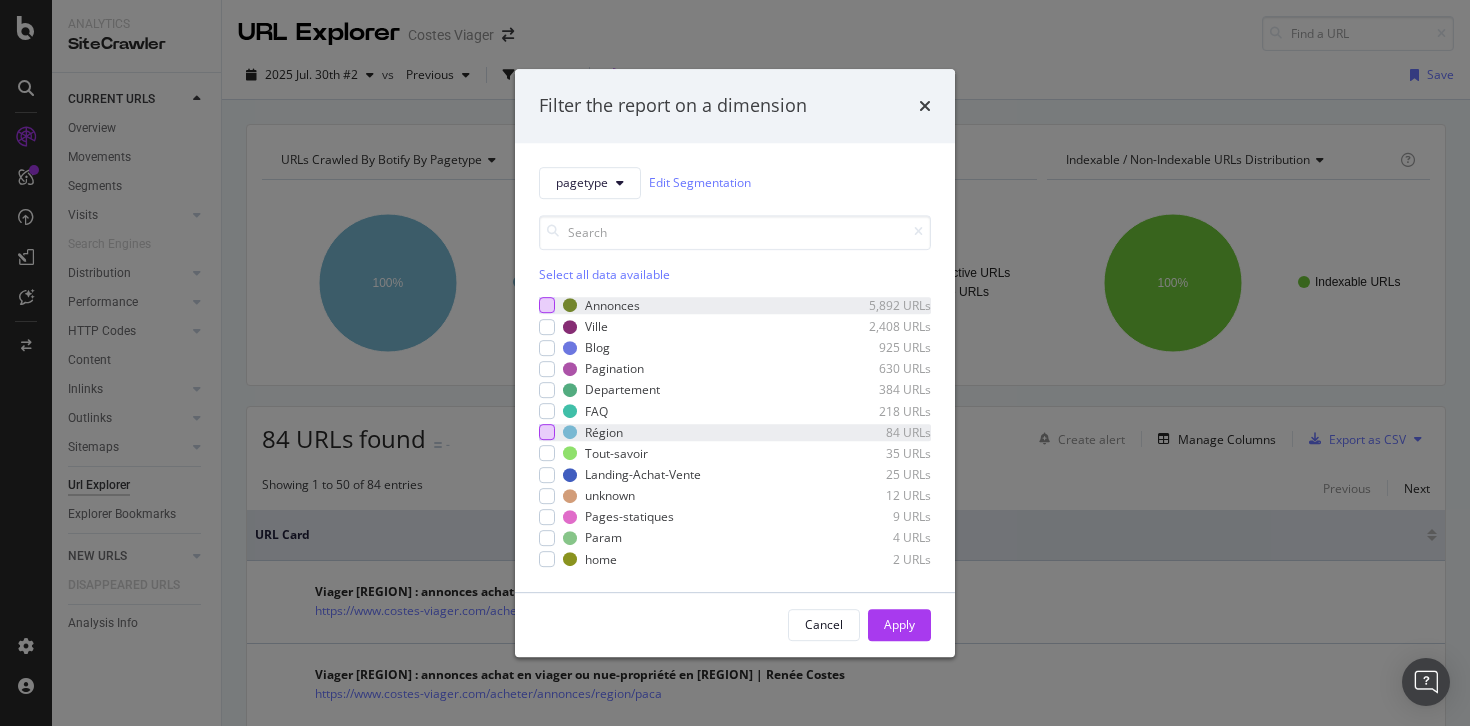 click at bounding box center [547, 306] 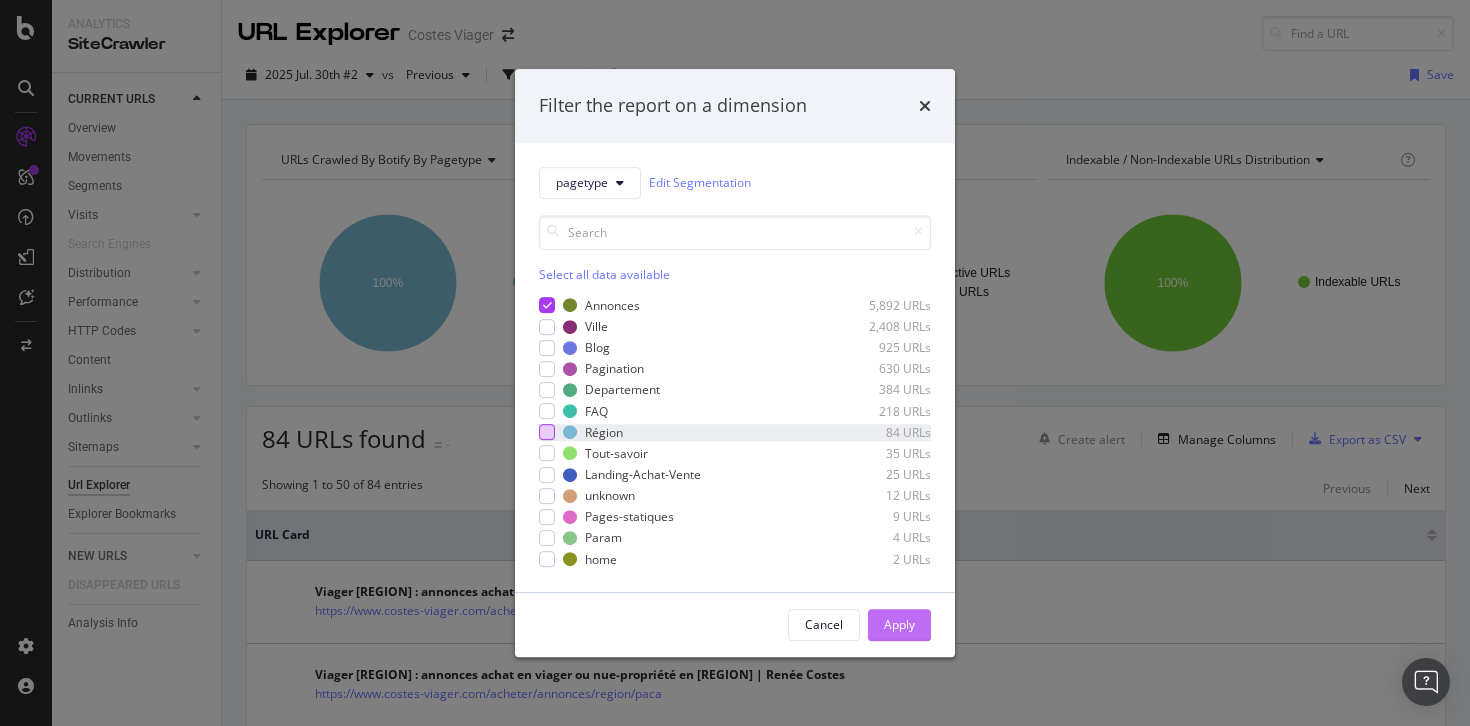 click on "Apply" at bounding box center (899, 625) 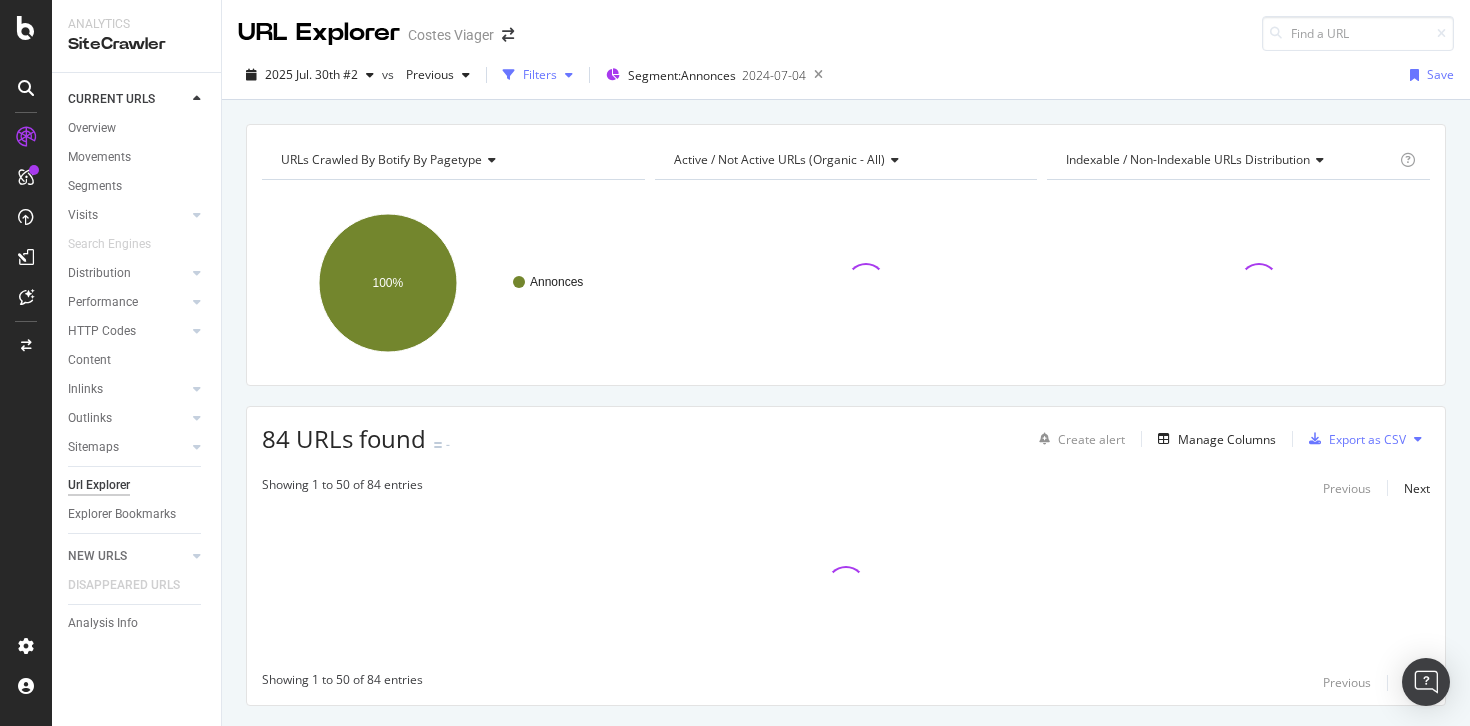 click on "Filters" at bounding box center [540, 74] 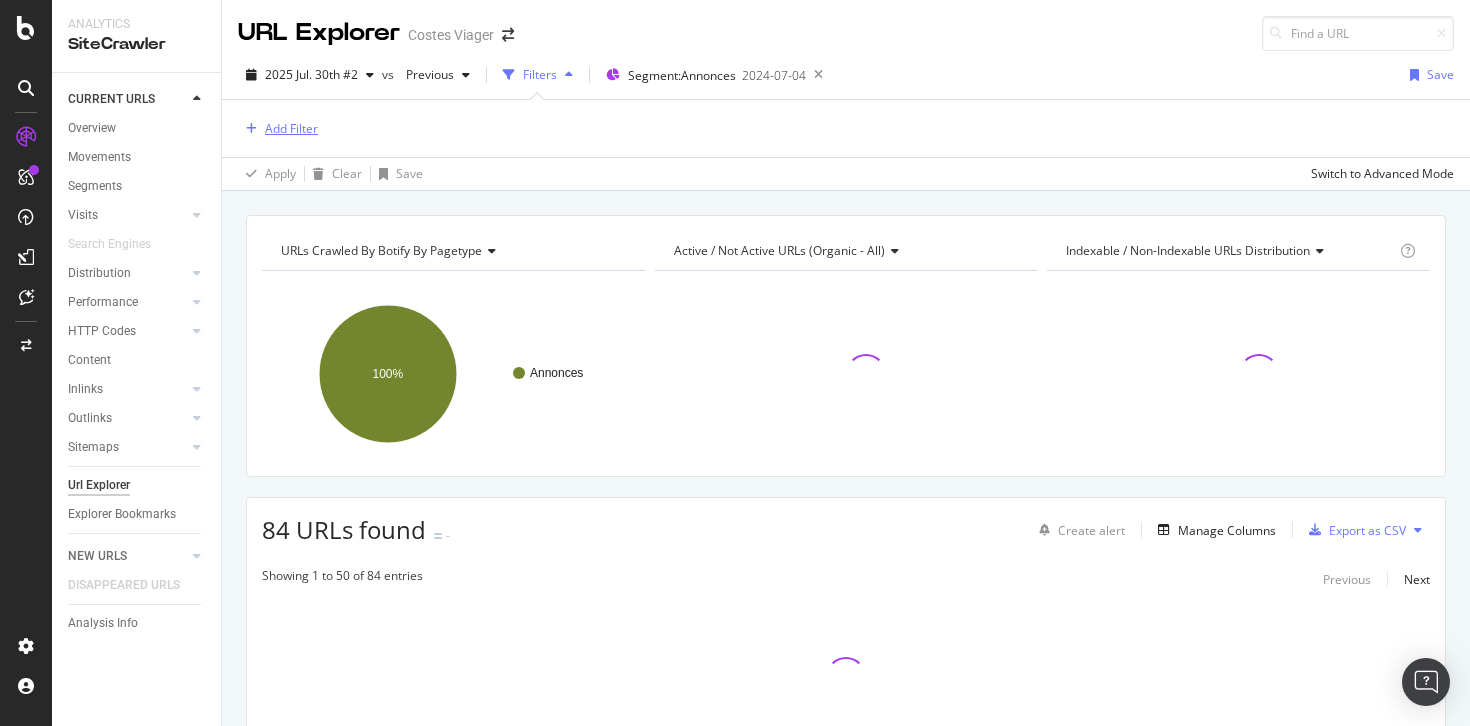 click on "Add Filter" at bounding box center [291, 128] 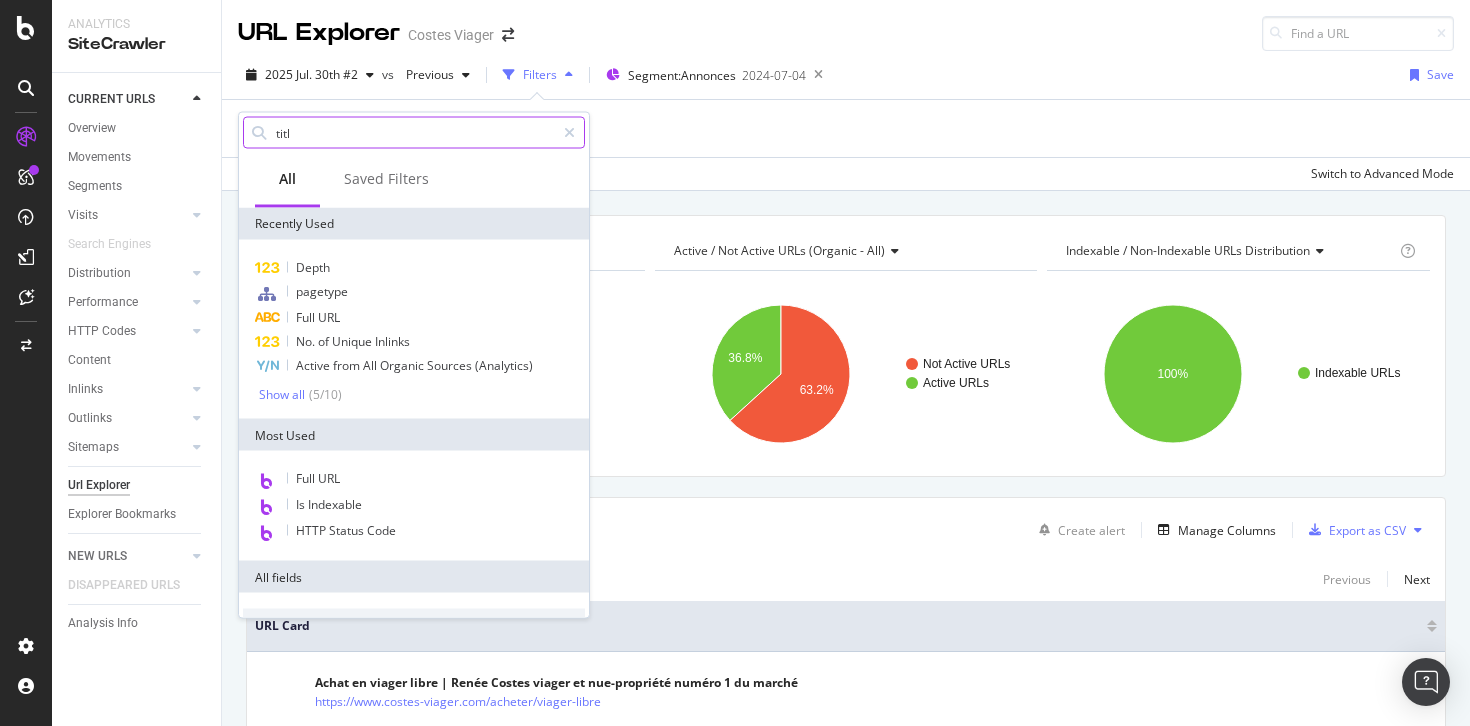 type on "title" 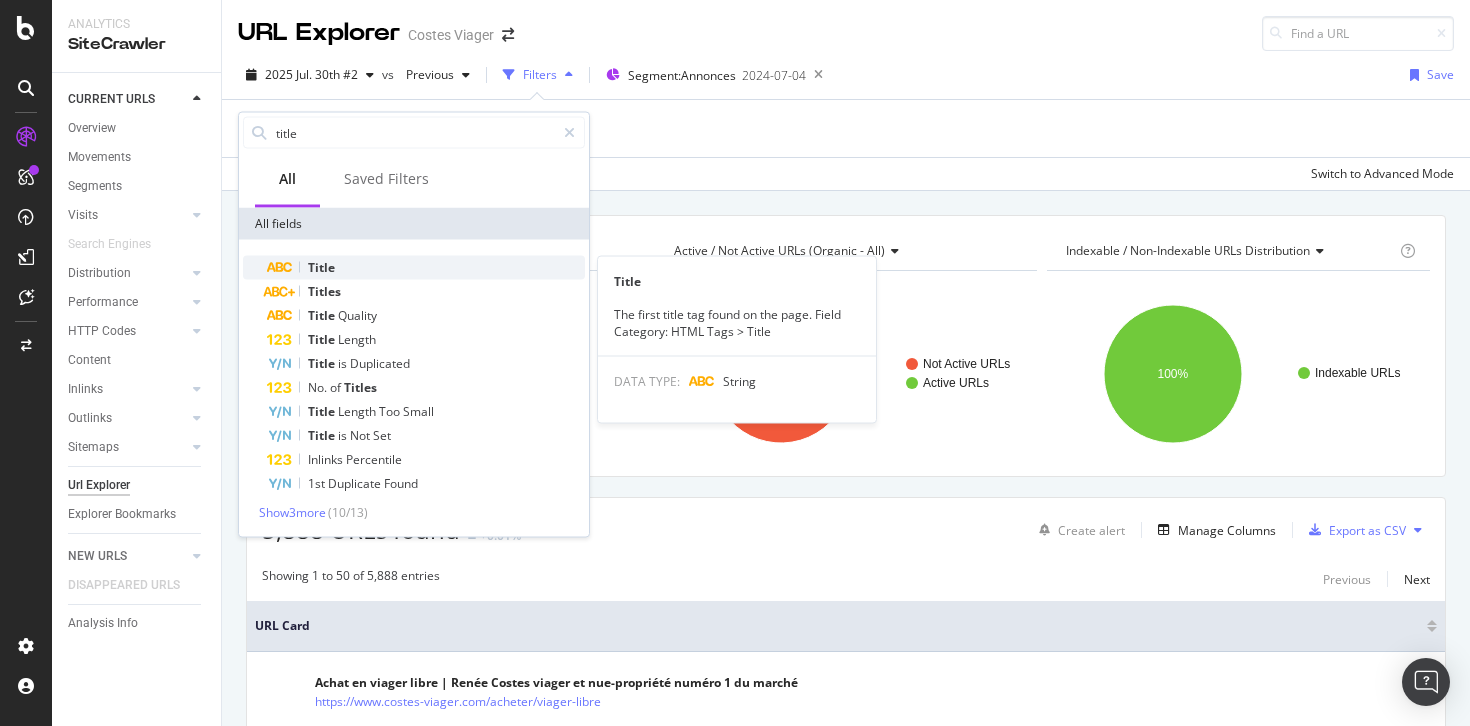 click on "Title" at bounding box center (321, 267) 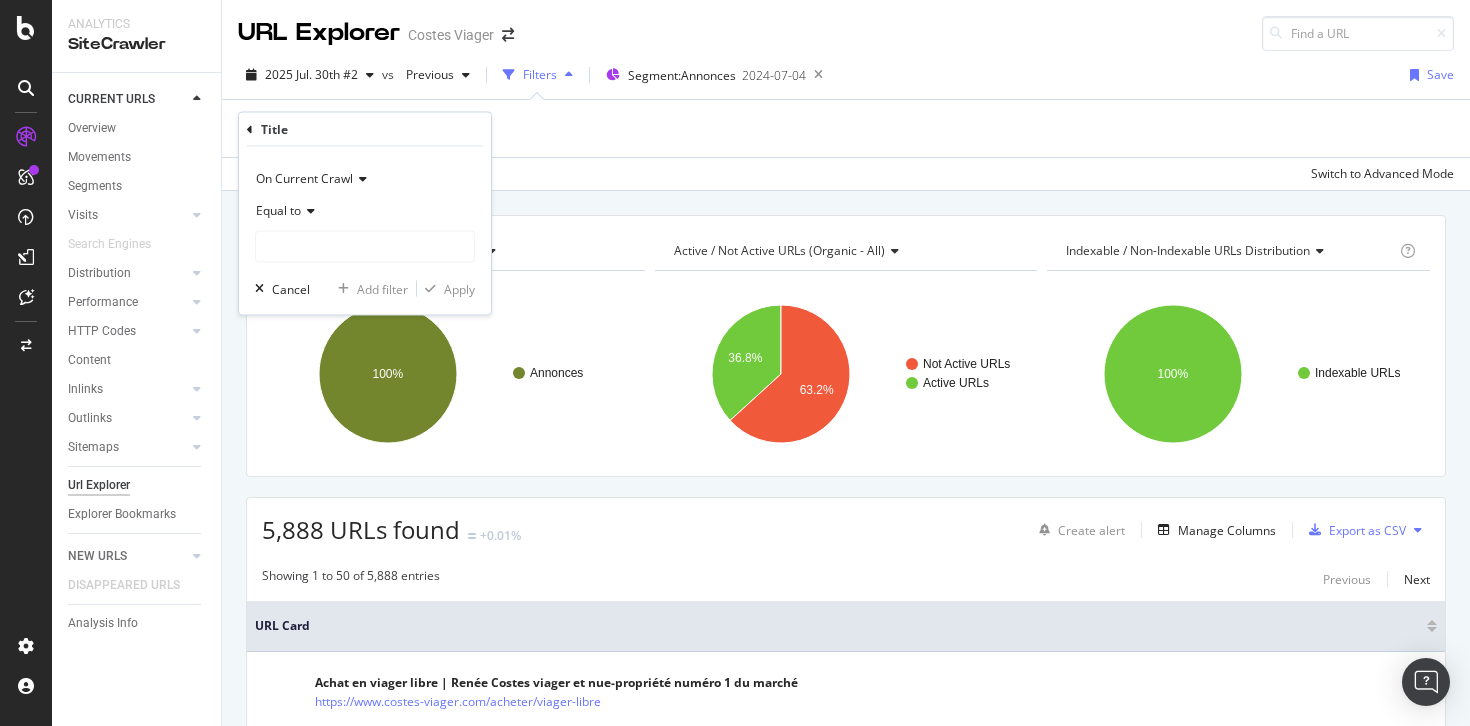 click at bounding box center [308, 211] 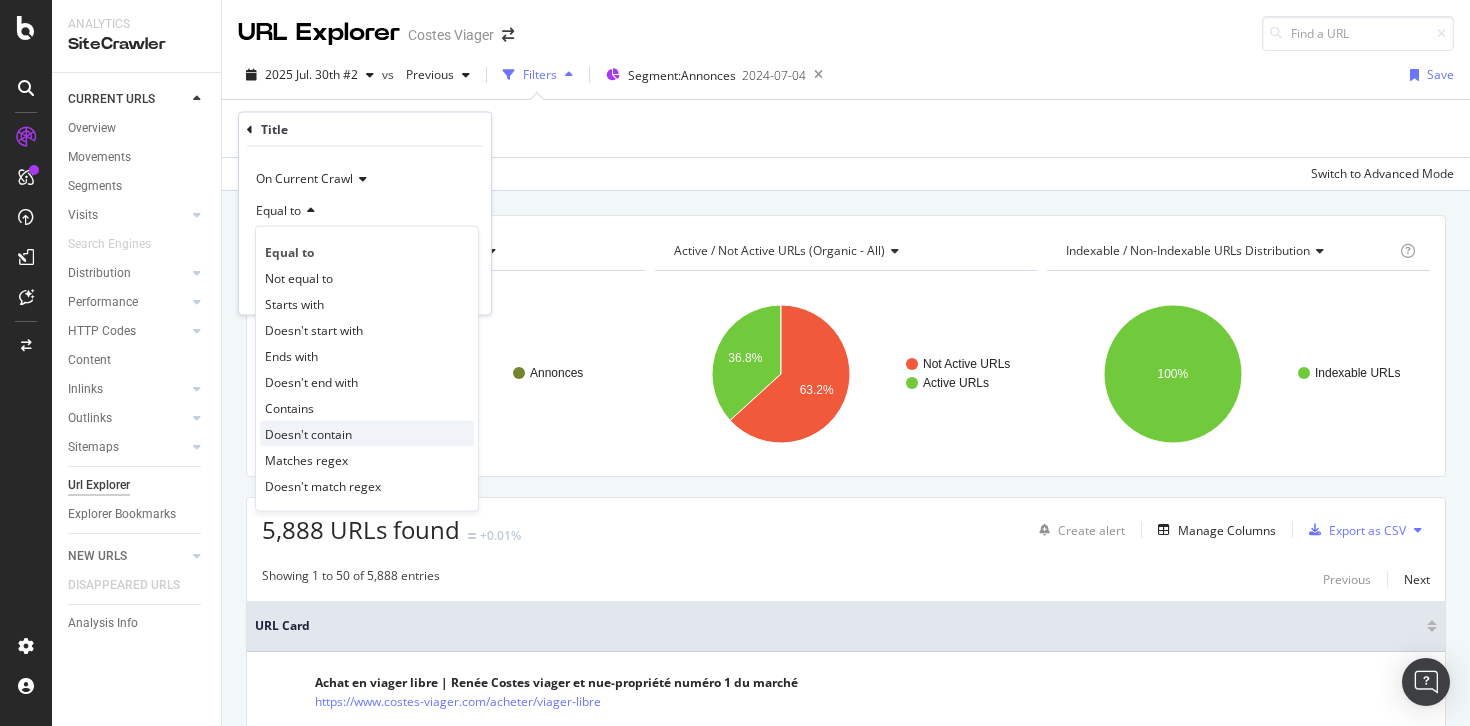 click on "Doesn't contain" at bounding box center [367, 434] 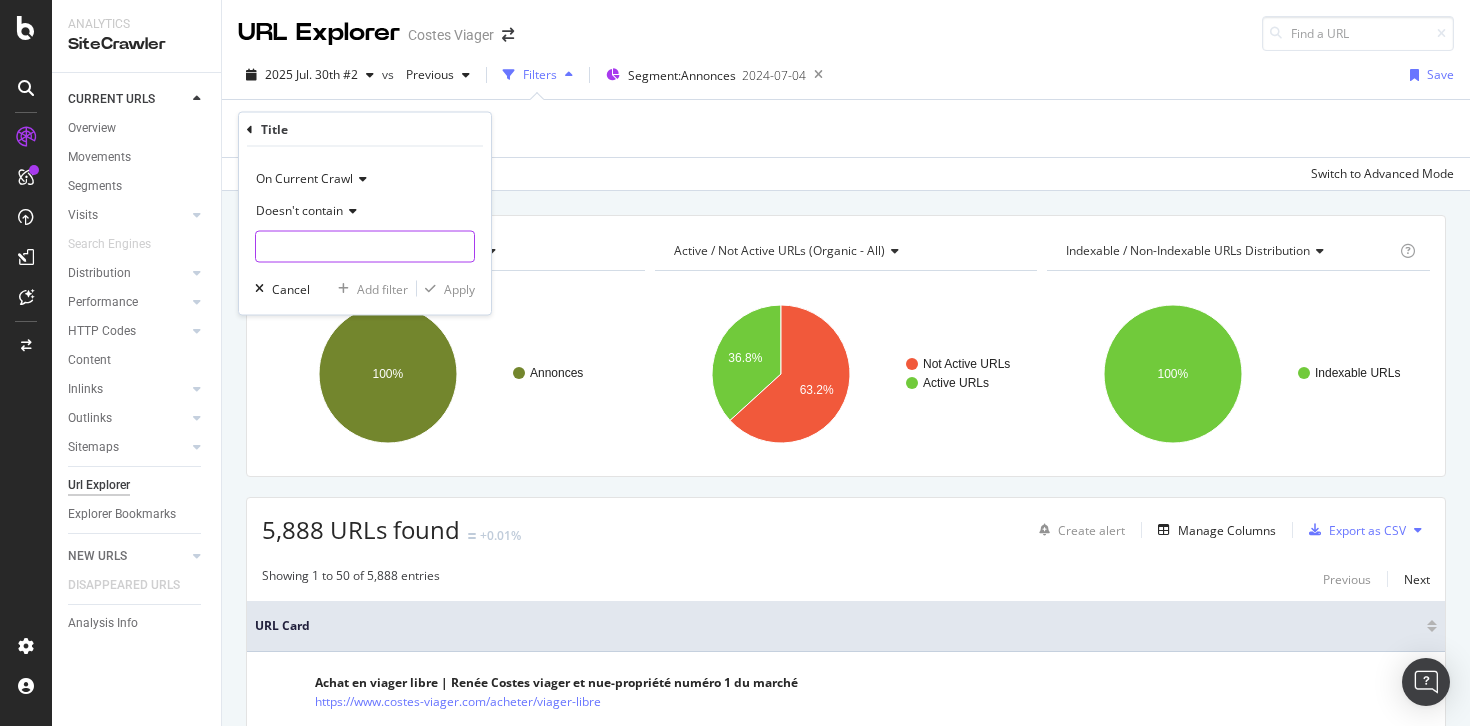 click at bounding box center (365, 247) 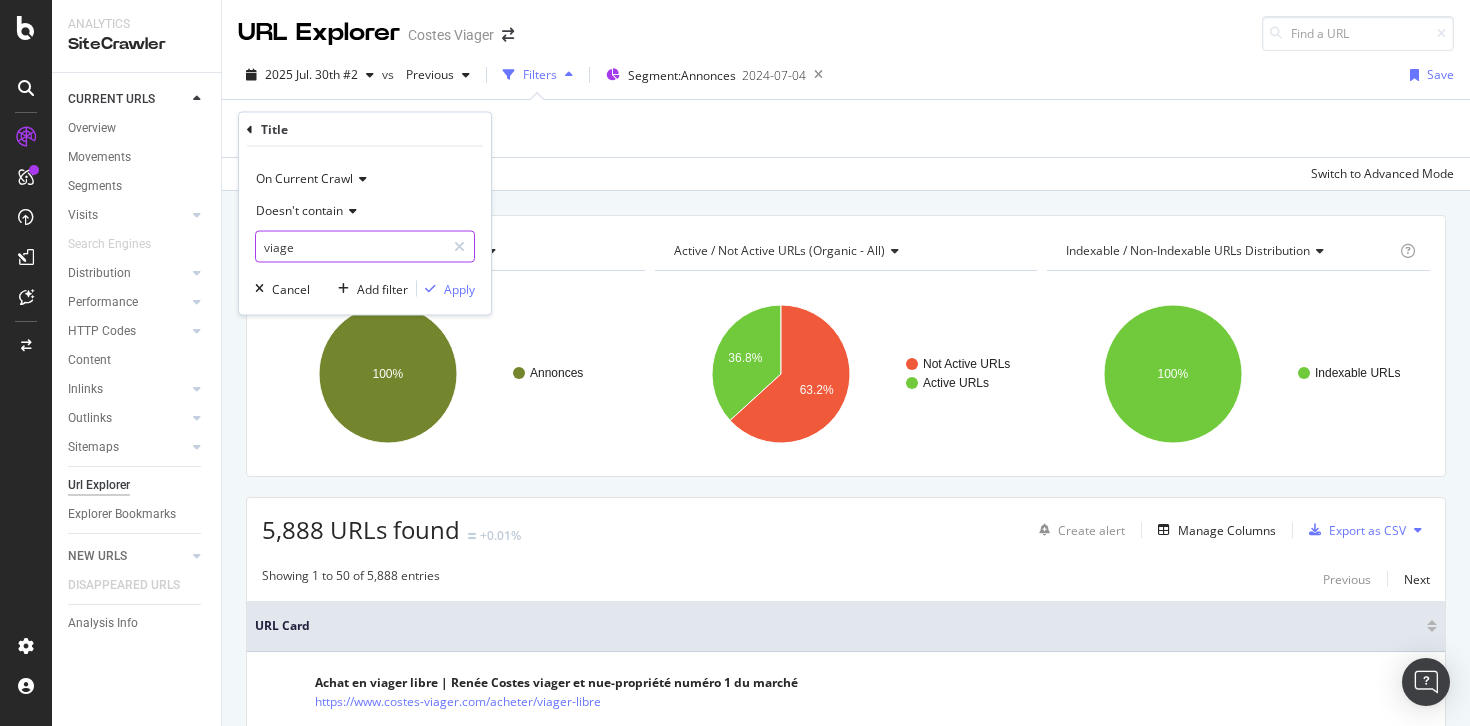 type on "viager" 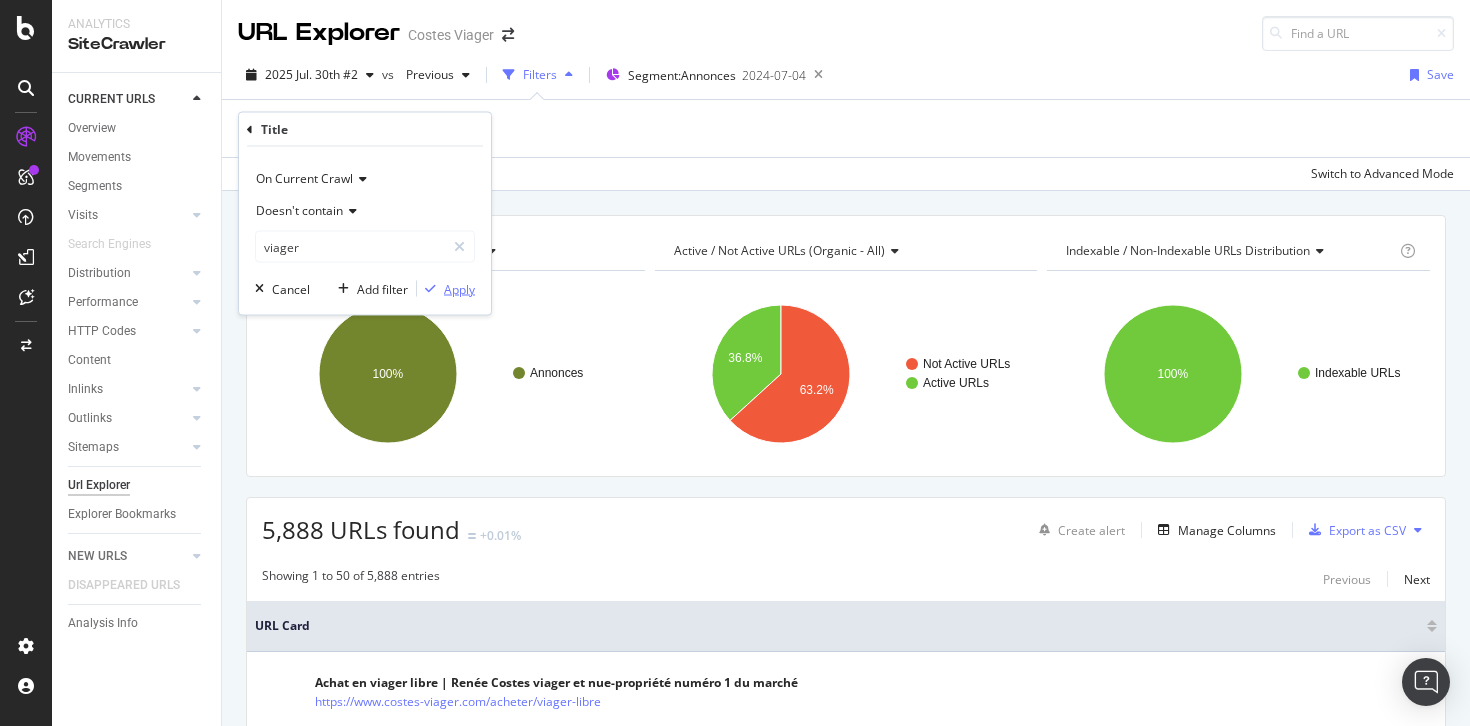 click on "Apply" at bounding box center (459, 288) 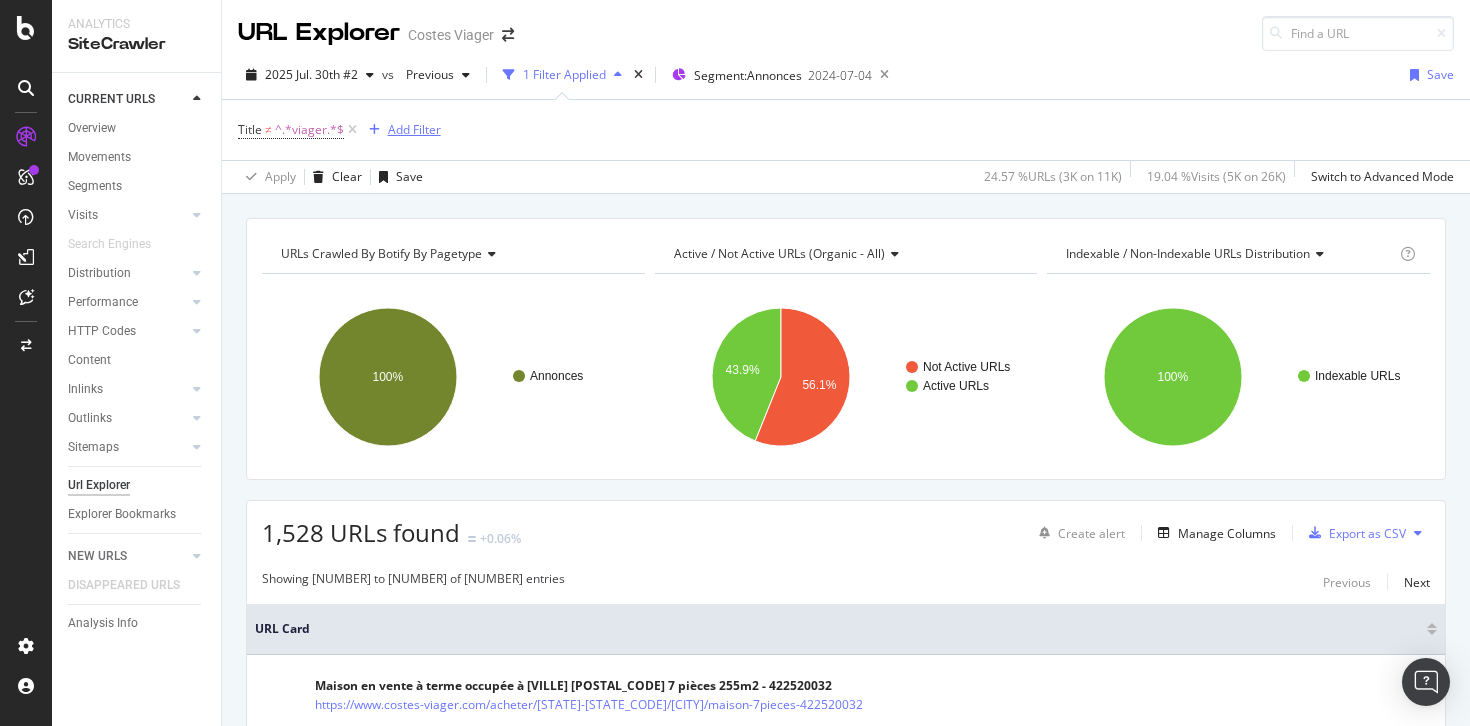click on "Add Filter" at bounding box center [414, 129] 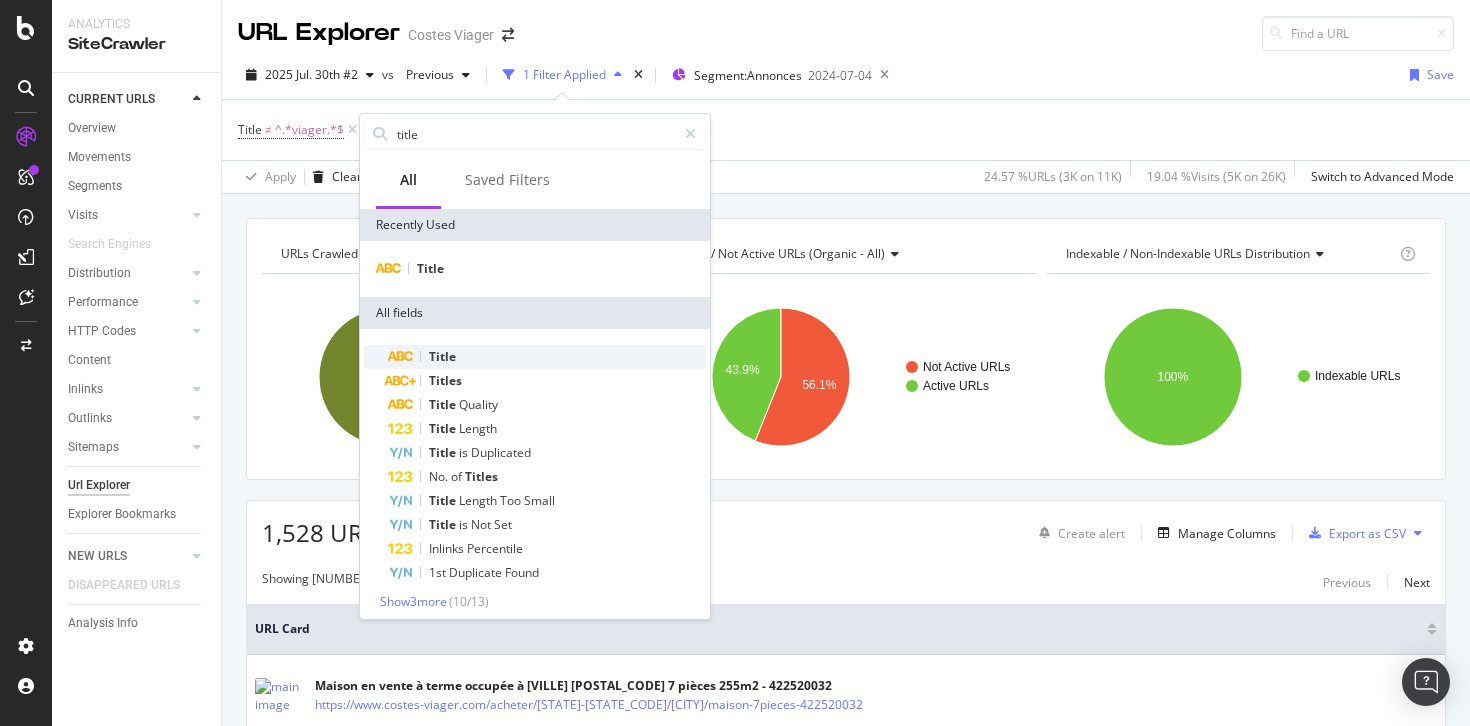 click on "Title" at bounding box center (442, 356) 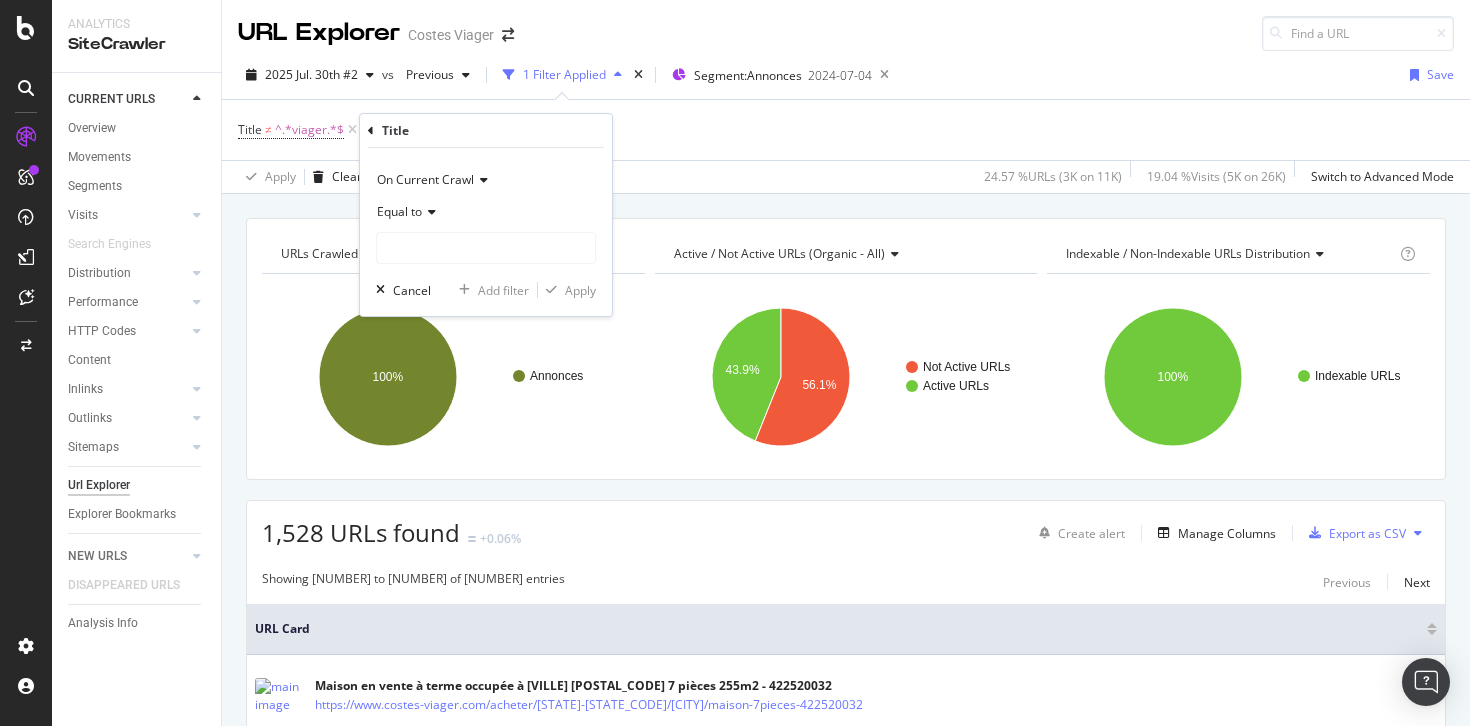 click on "Equal to" at bounding box center (399, 211) 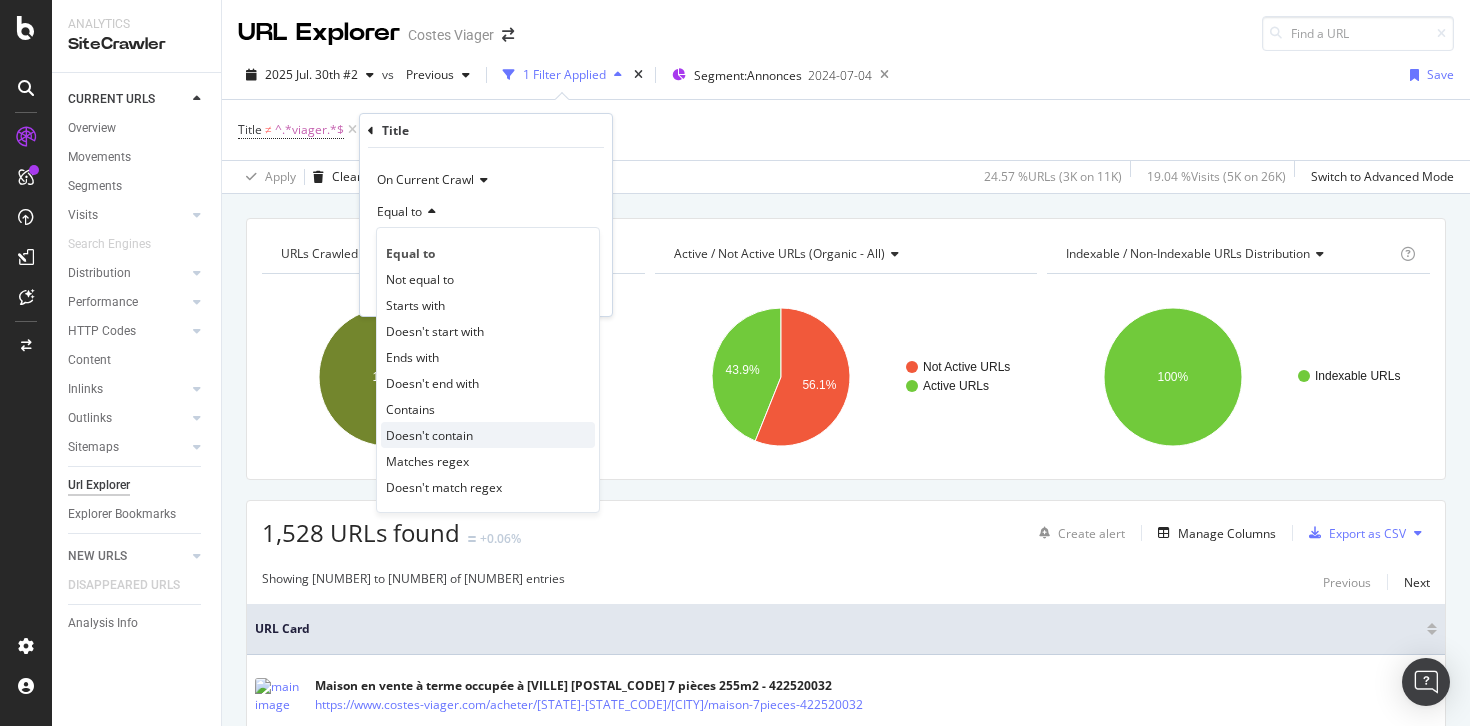 click on "Doesn't contain" at bounding box center [429, 435] 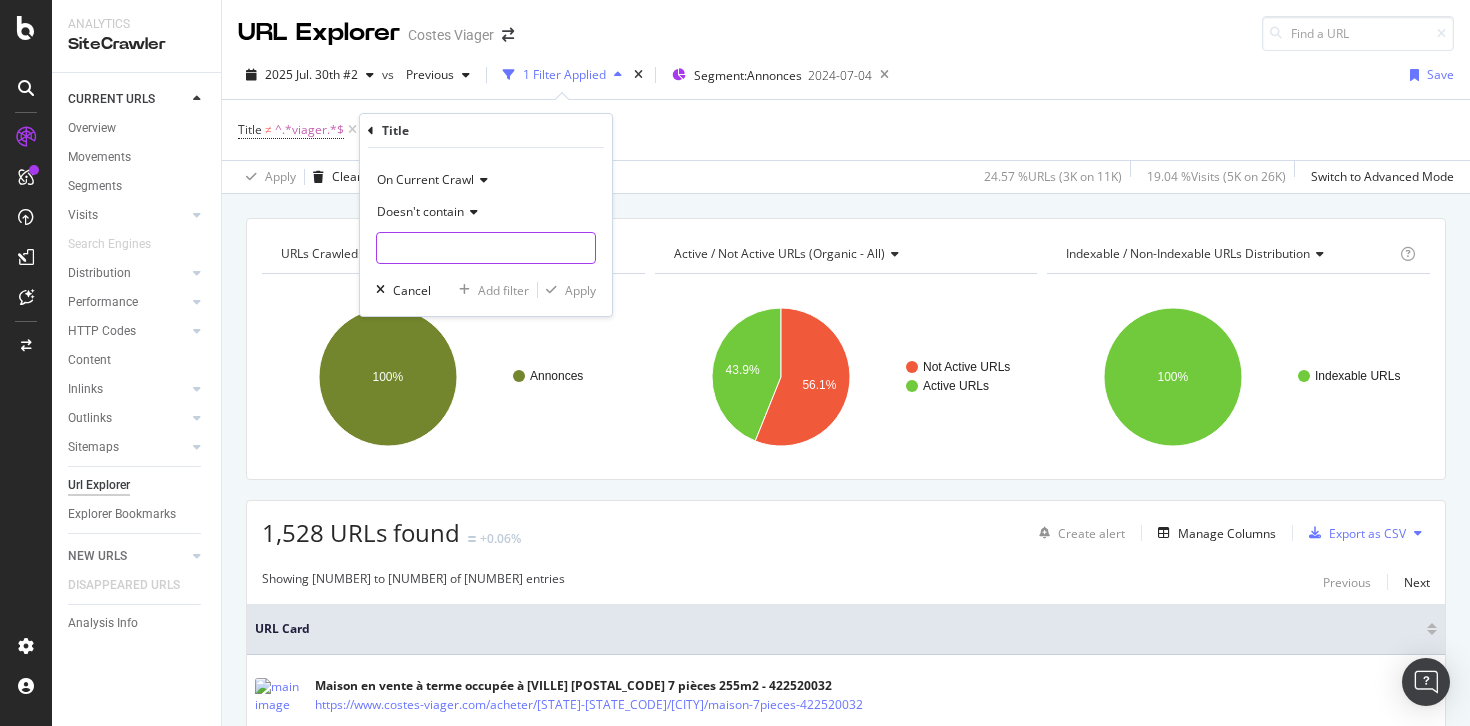 click at bounding box center (486, 248) 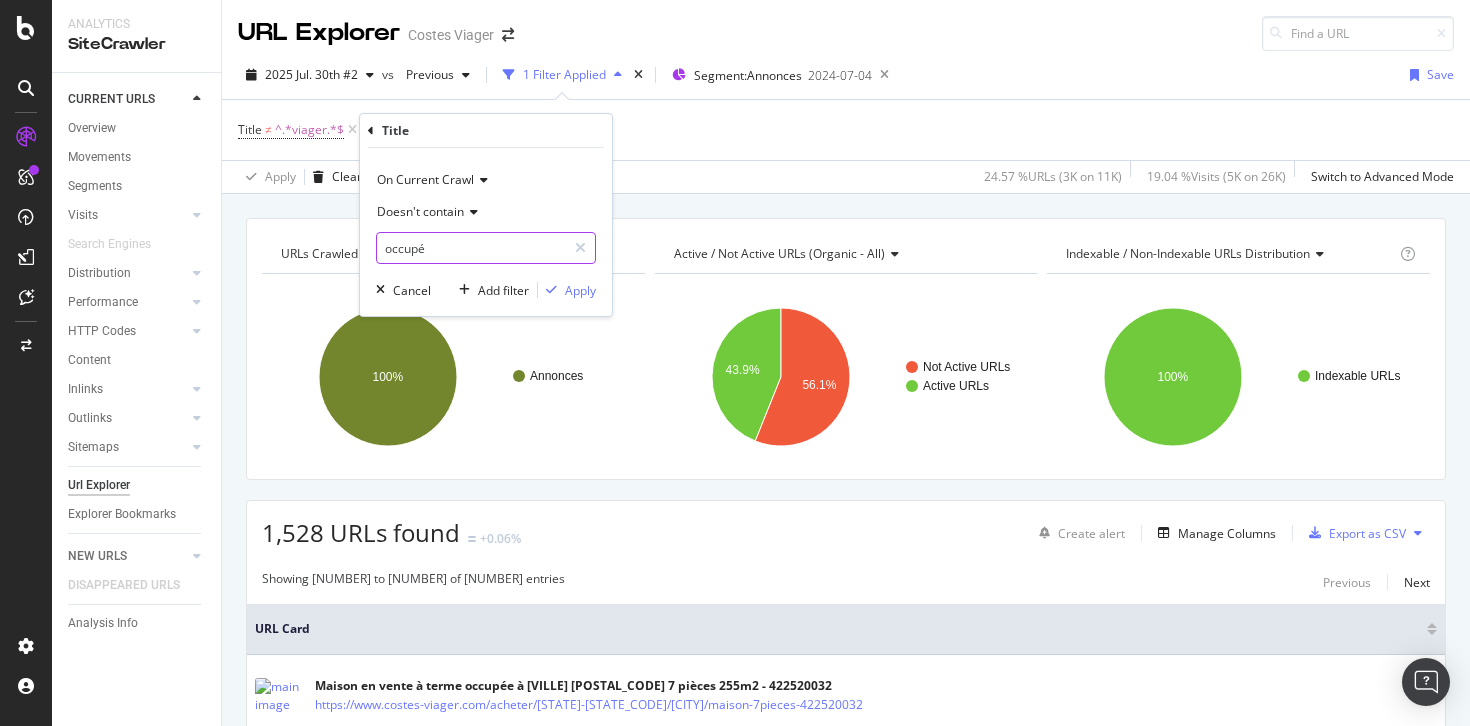 type on "occupée" 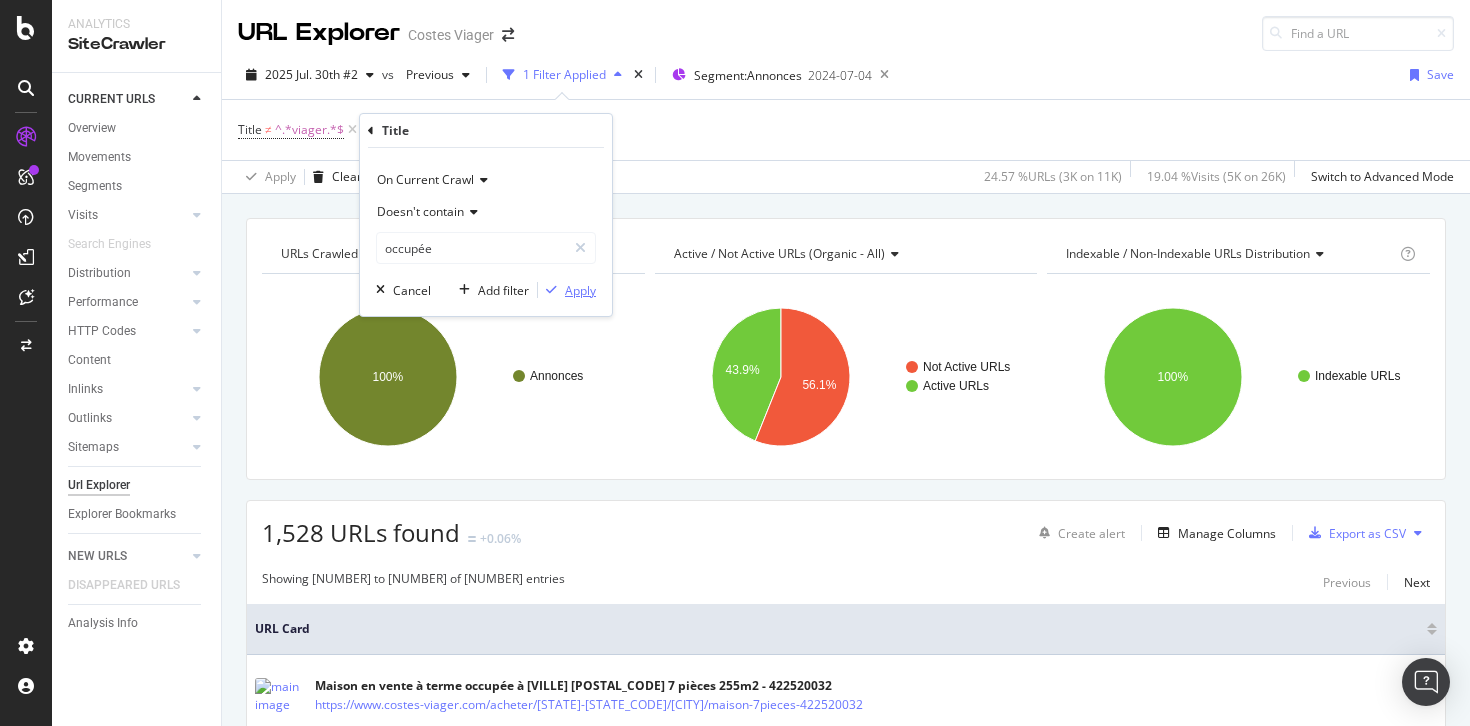 click on "Apply" at bounding box center (580, 290) 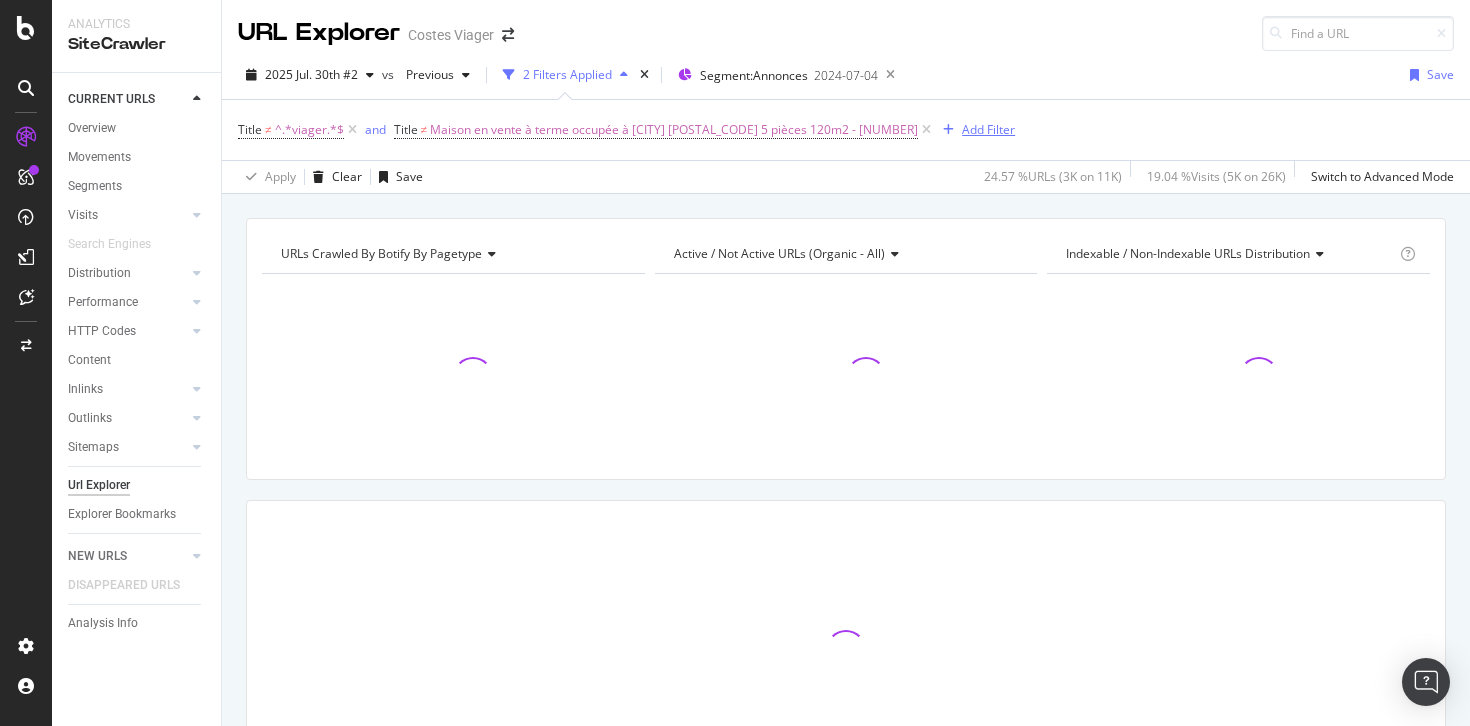 click on "Add Filter" at bounding box center [988, 129] 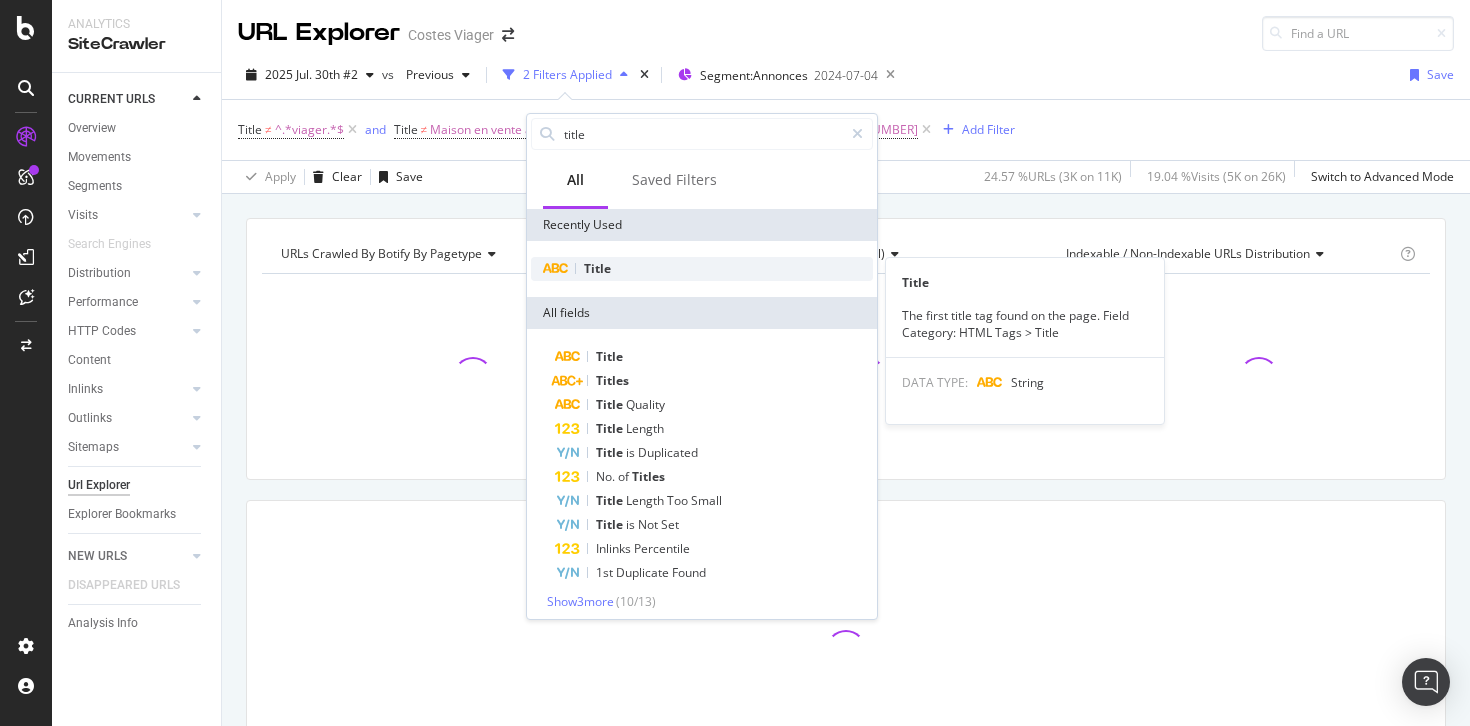 click on "Title" at bounding box center [702, 269] 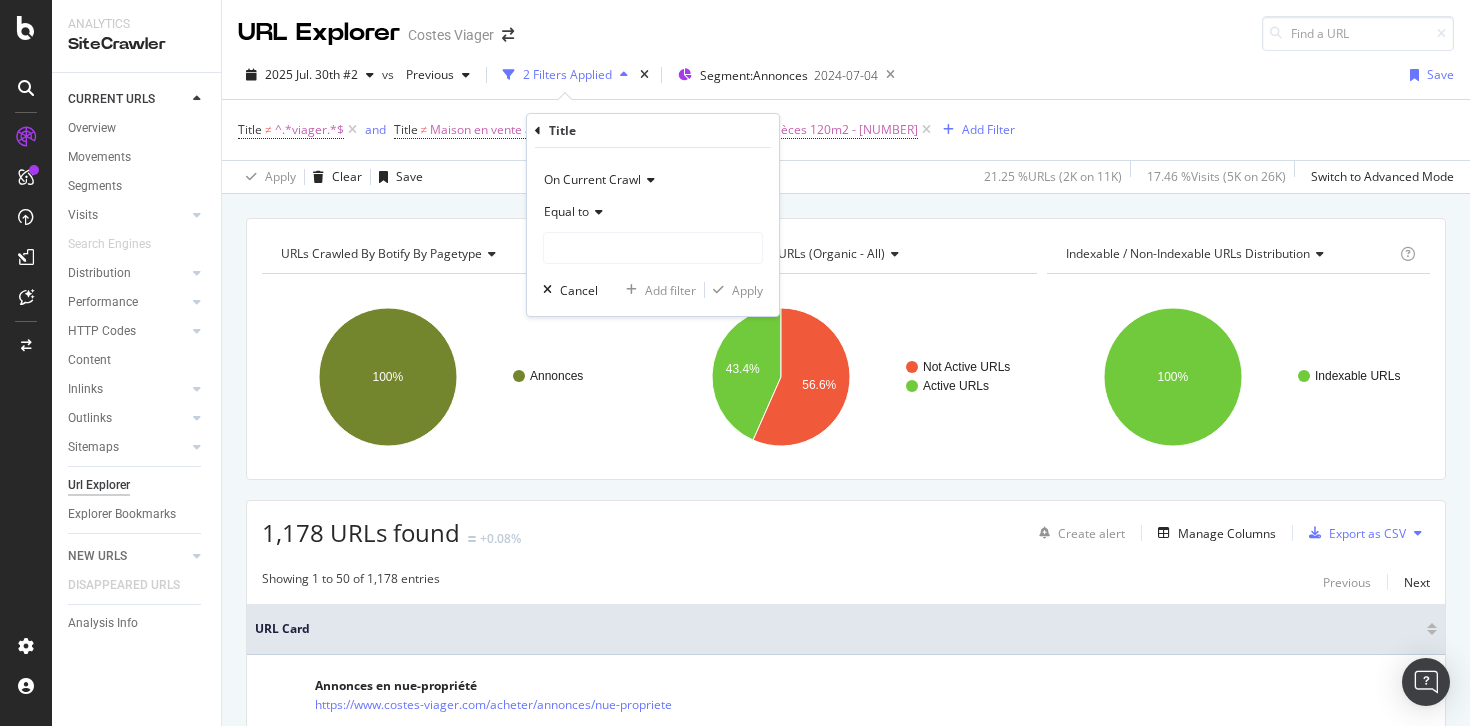 click at bounding box center (596, 212) 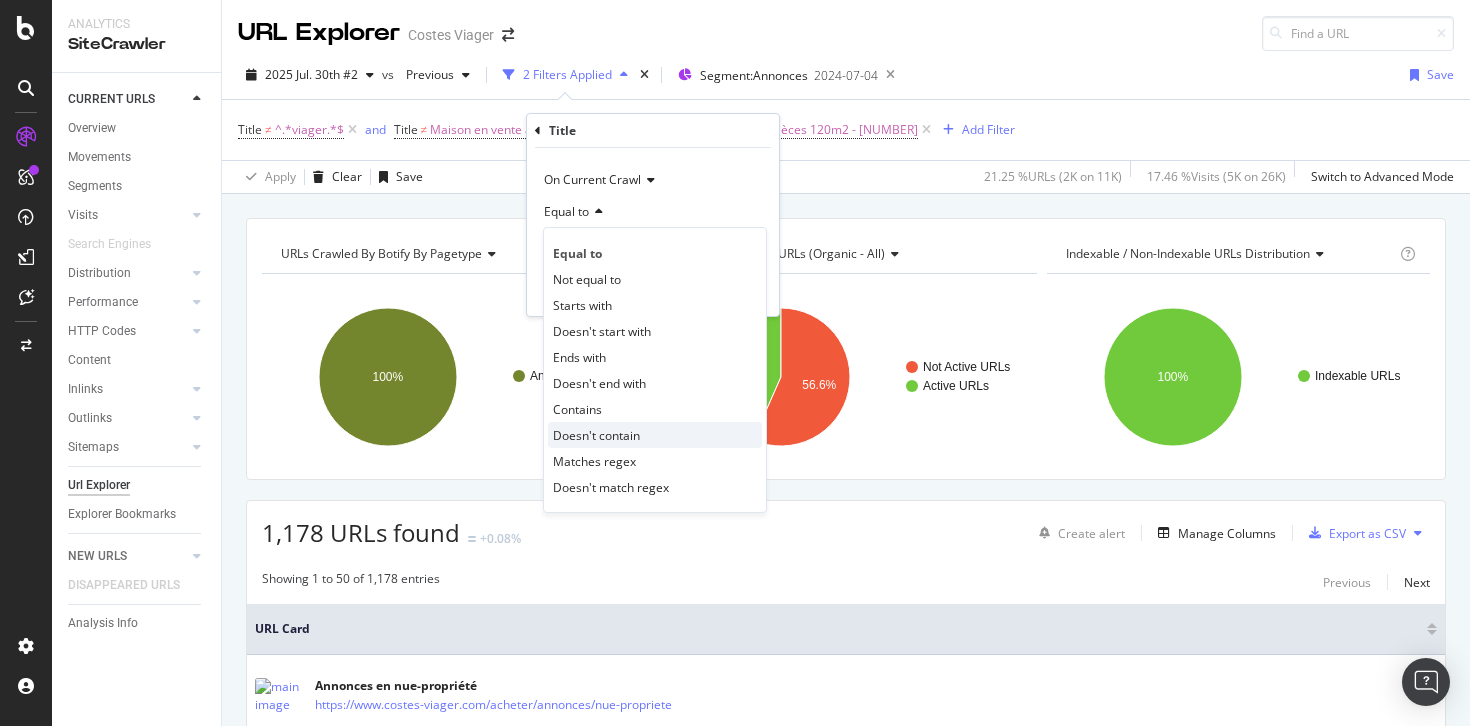 click on "Doesn't contain" at bounding box center [596, 435] 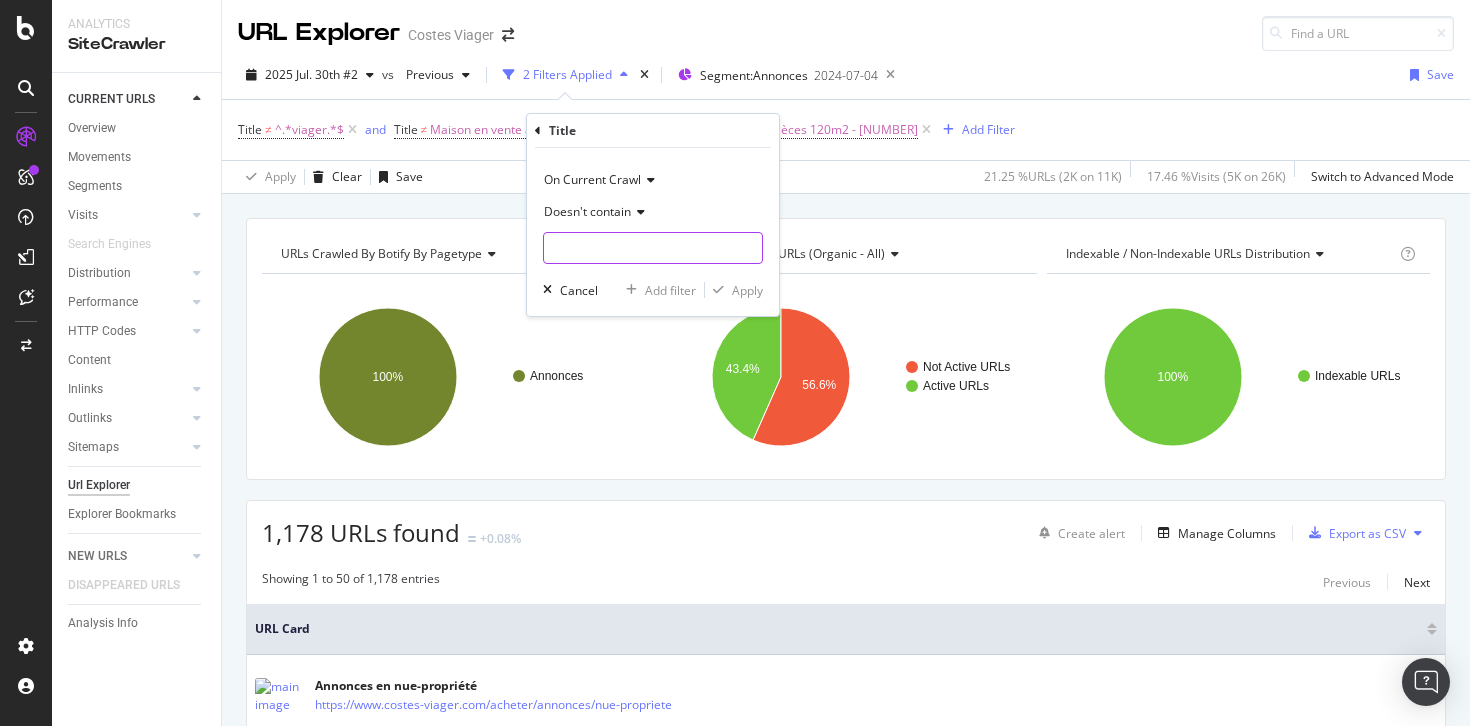 click at bounding box center (653, 248) 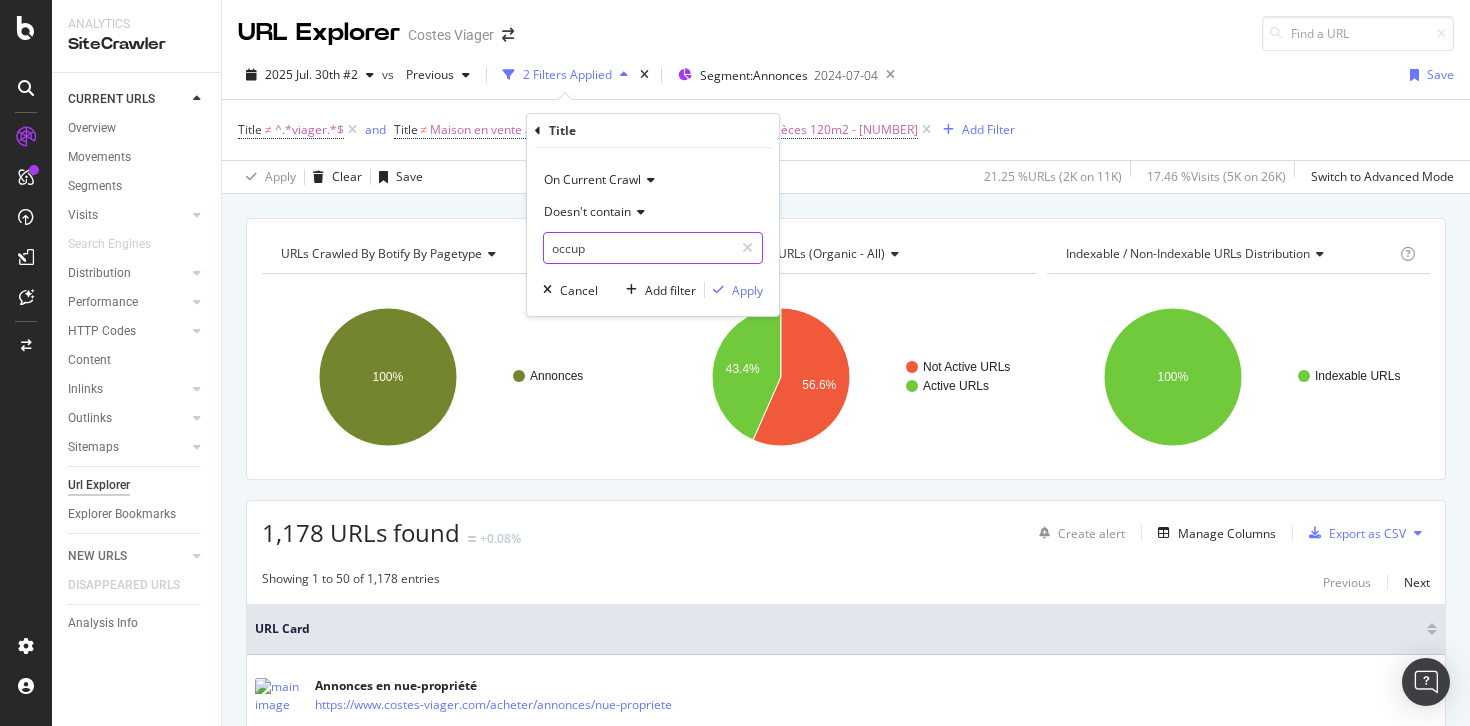 type on "occupé" 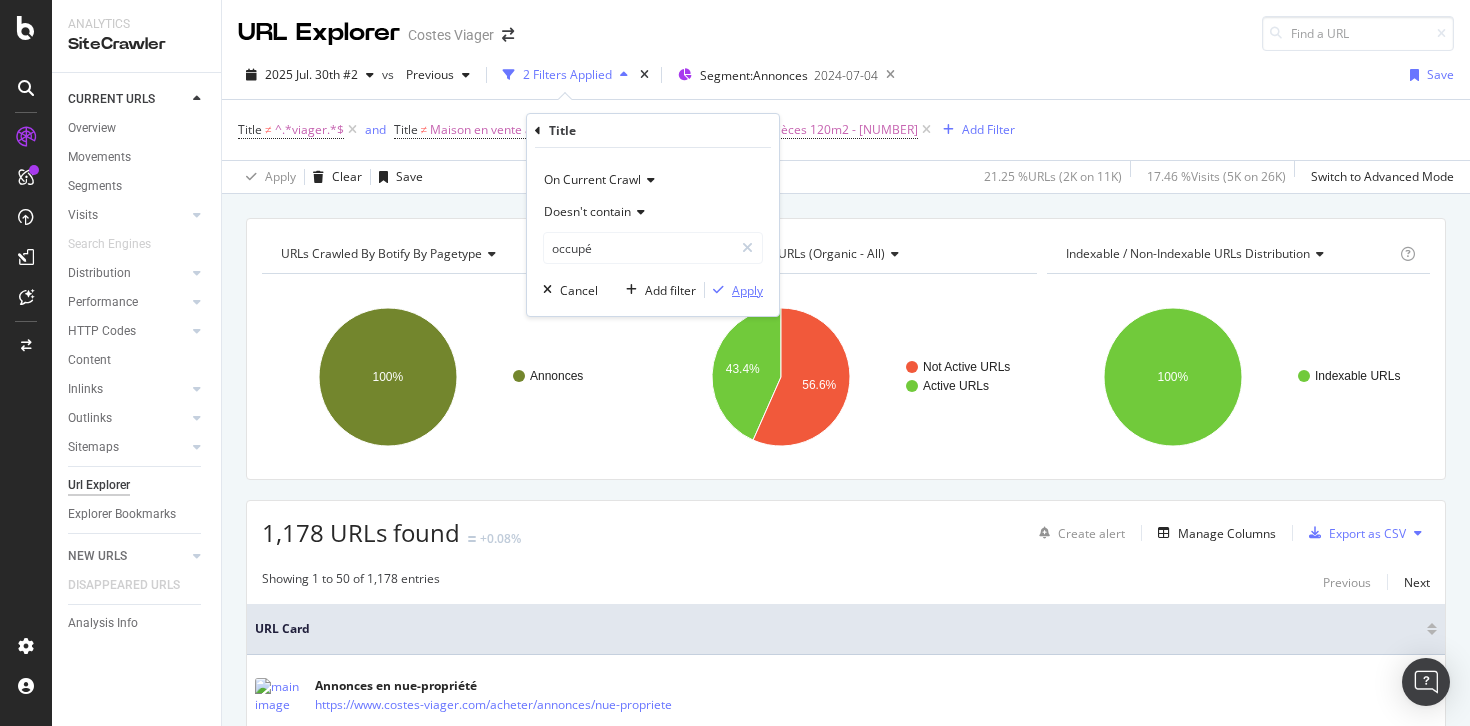 click on "Apply" at bounding box center (747, 290) 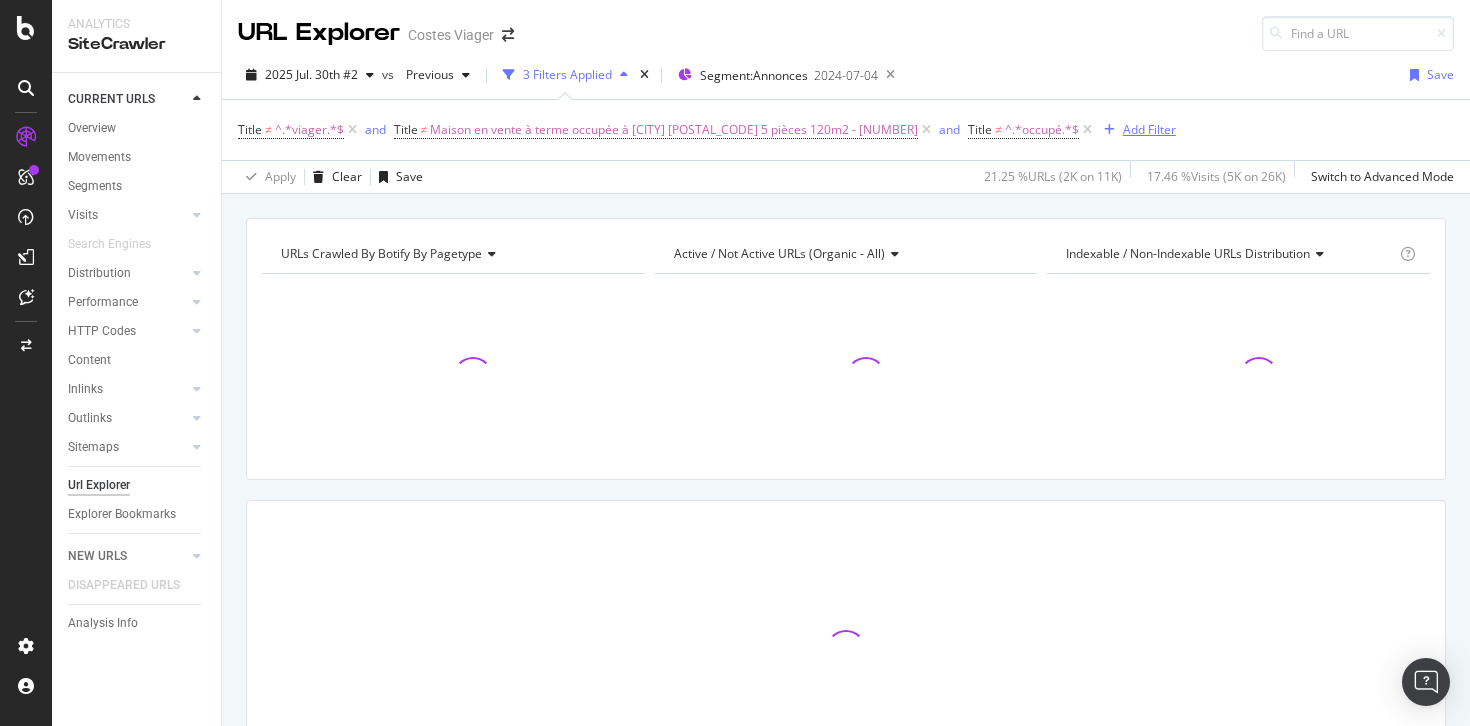 click on "Add Filter" at bounding box center (1149, 129) 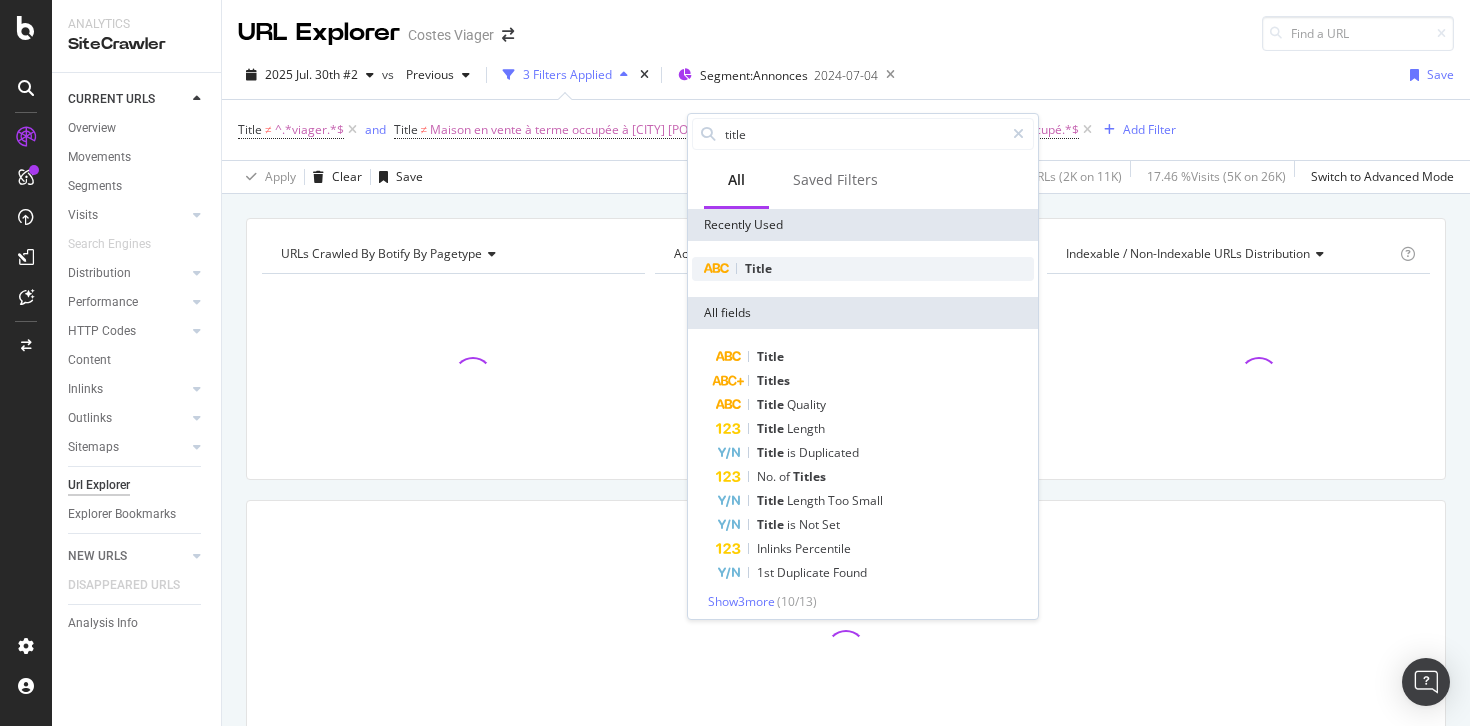 click on "Title" at bounding box center (863, 269) 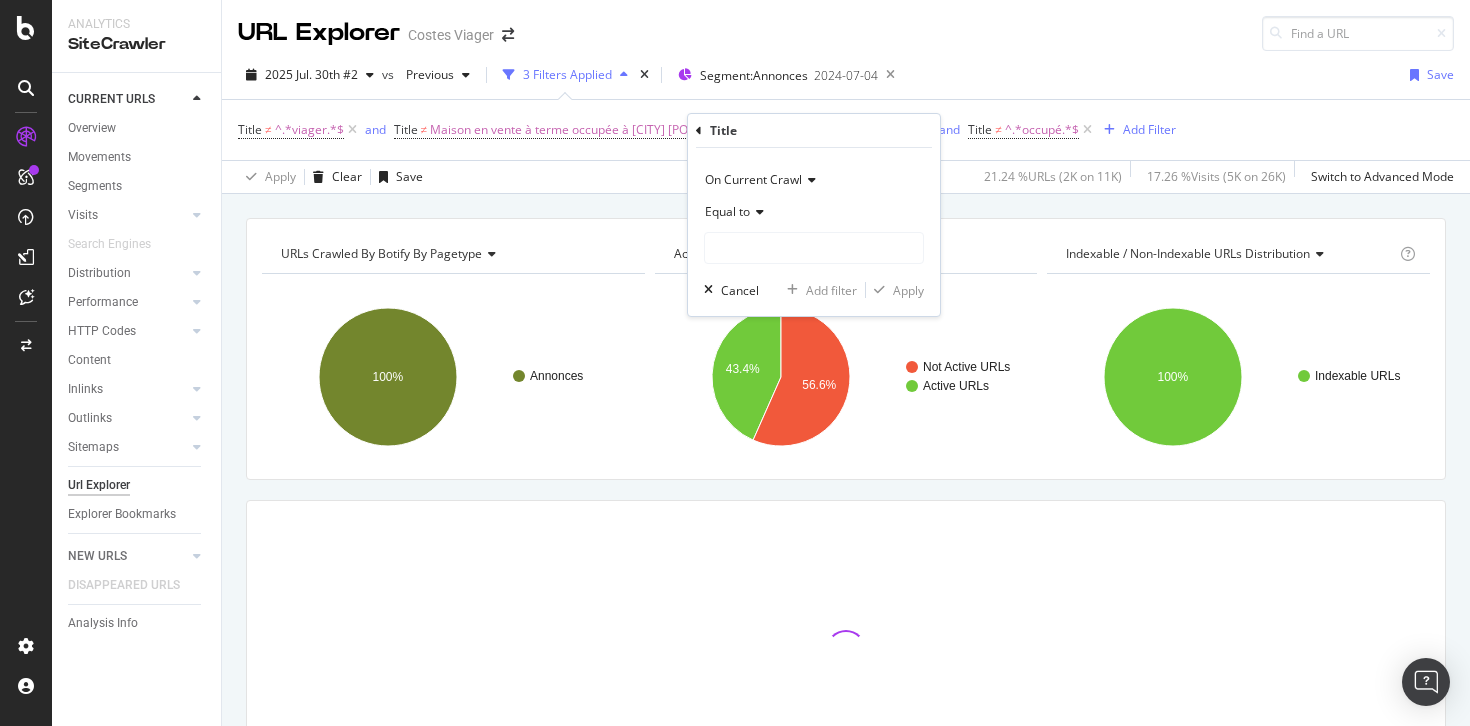 click on "Equal to" at bounding box center [727, 211] 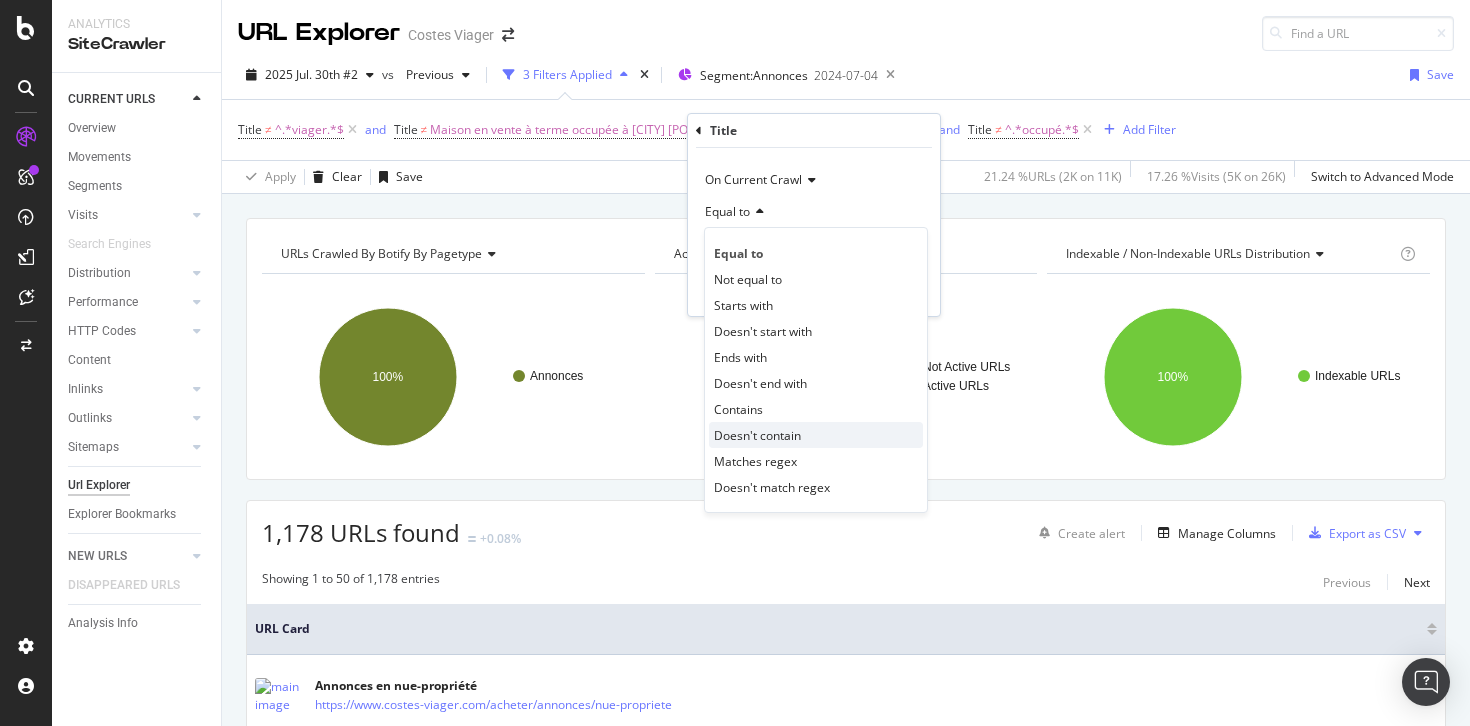 click on "Doesn't contain" at bounding box center [757, 435] 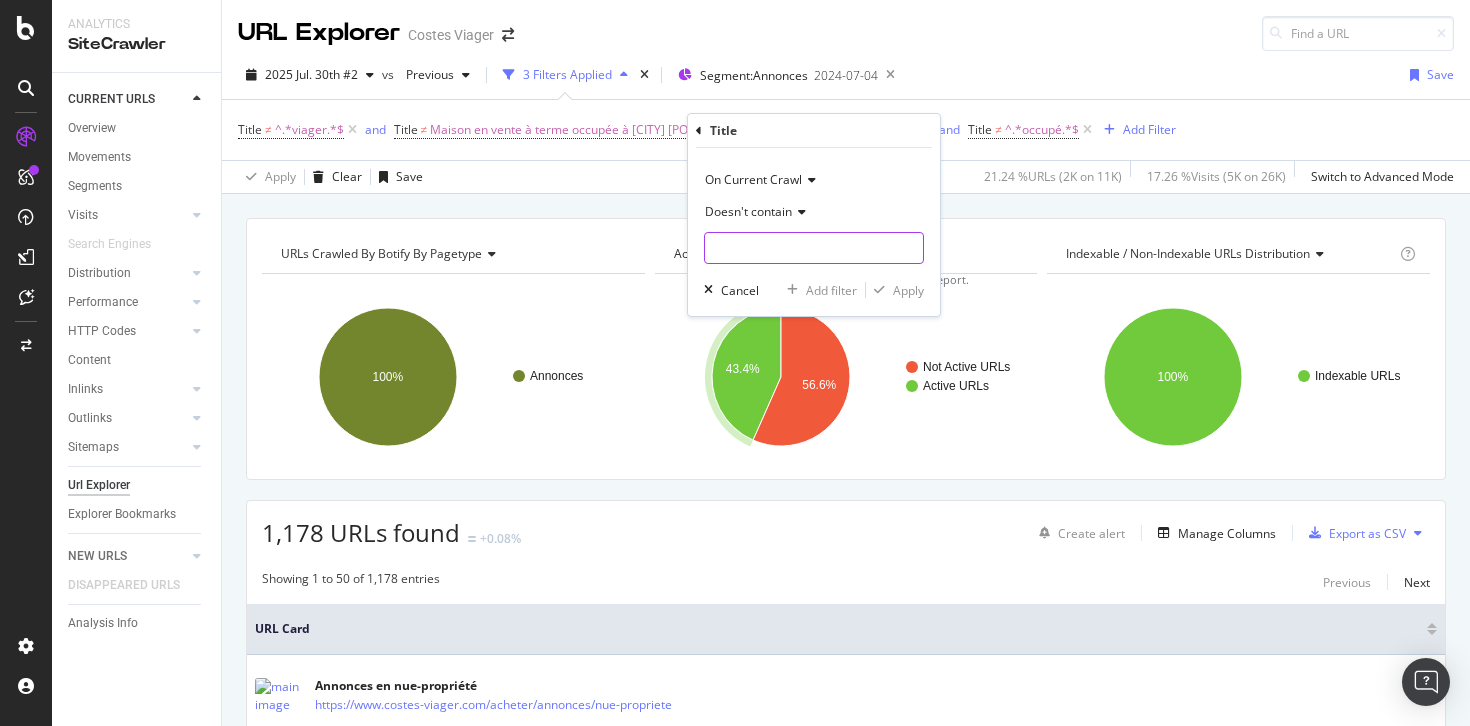 click at bounding box center [814, 248] 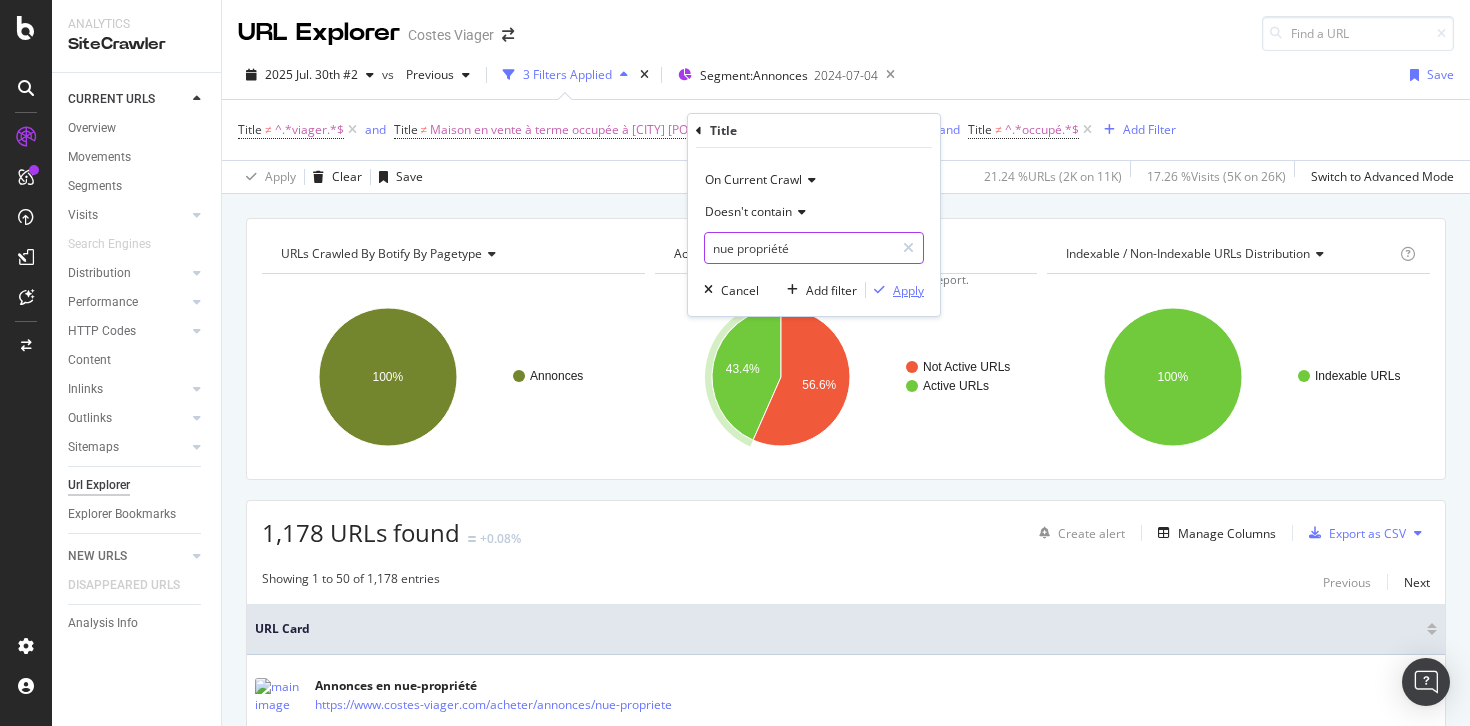 type on "nue propriété" 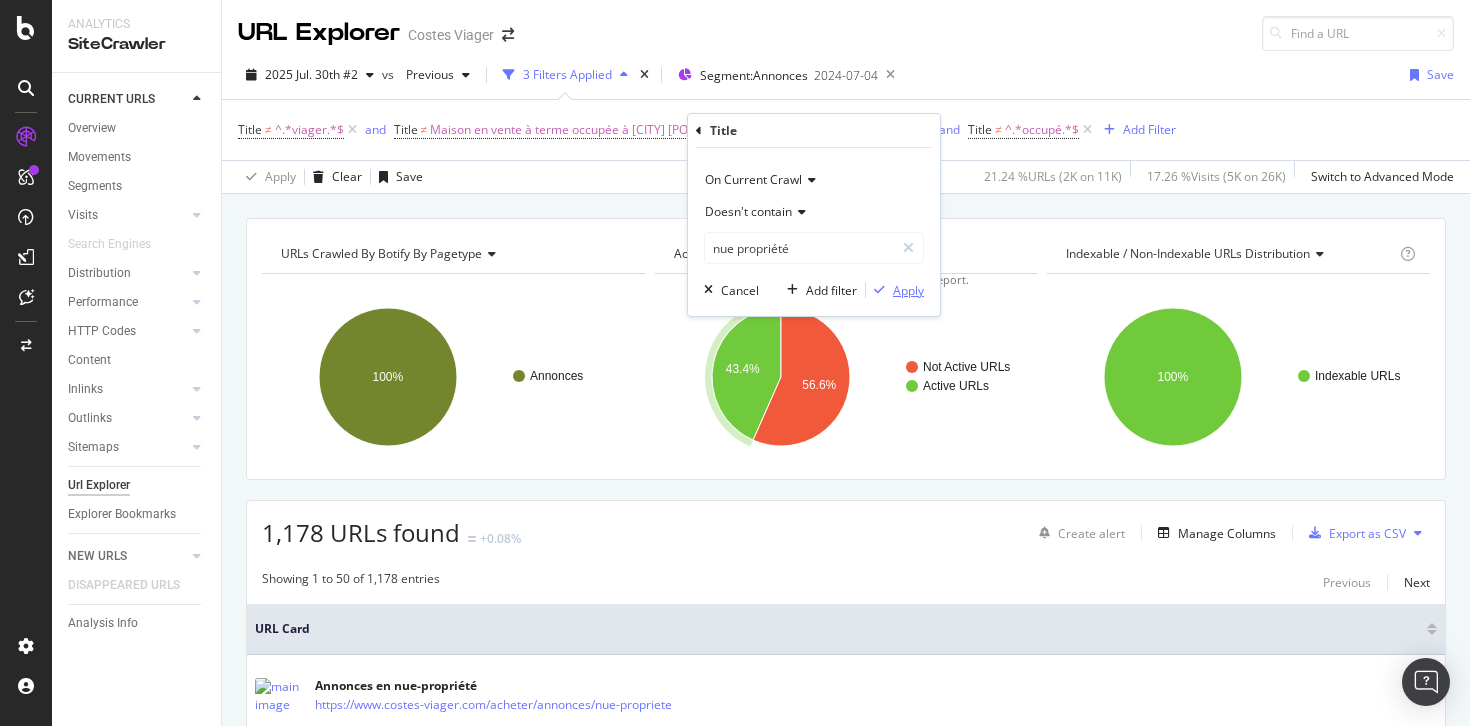 click on "Apply" at bounding box center (908, 290) 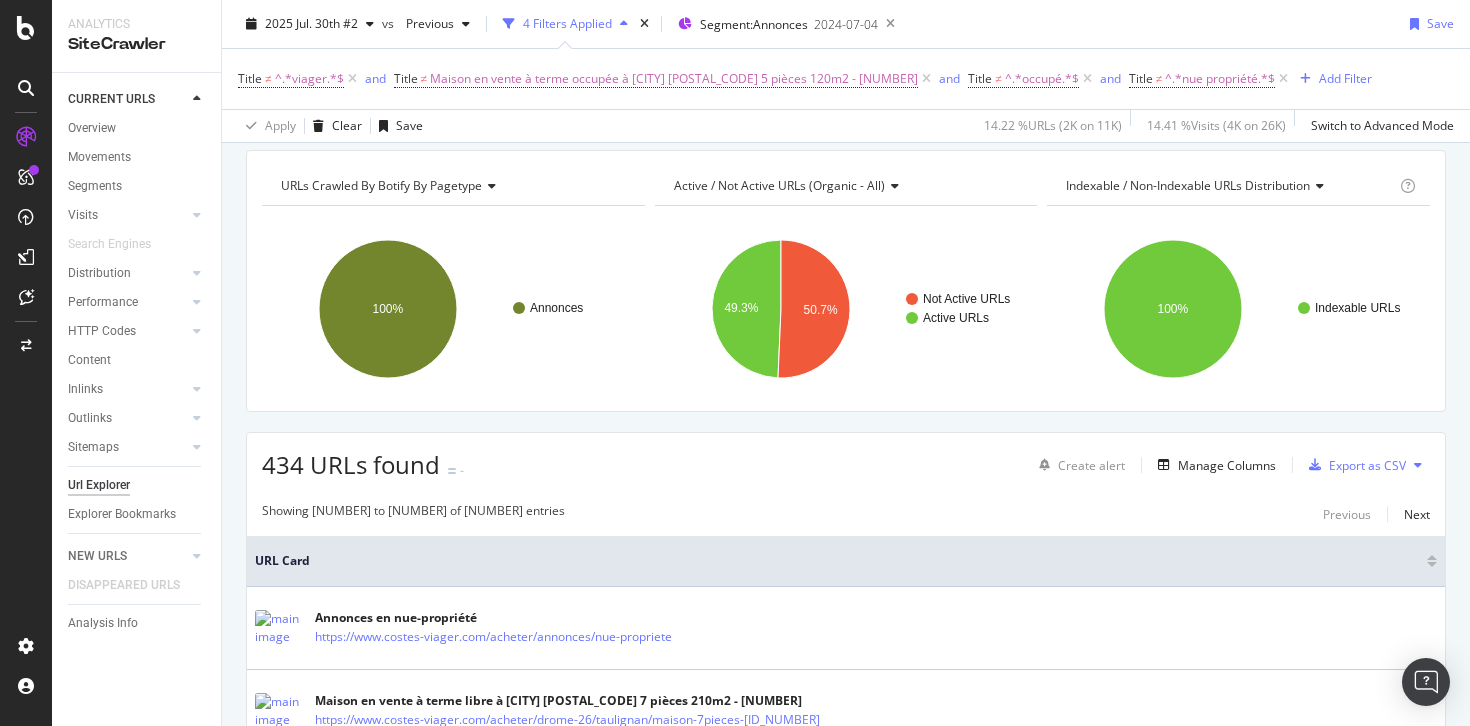 scroll, scrollTop: 60, scrollLeft: 0, axis: vertical 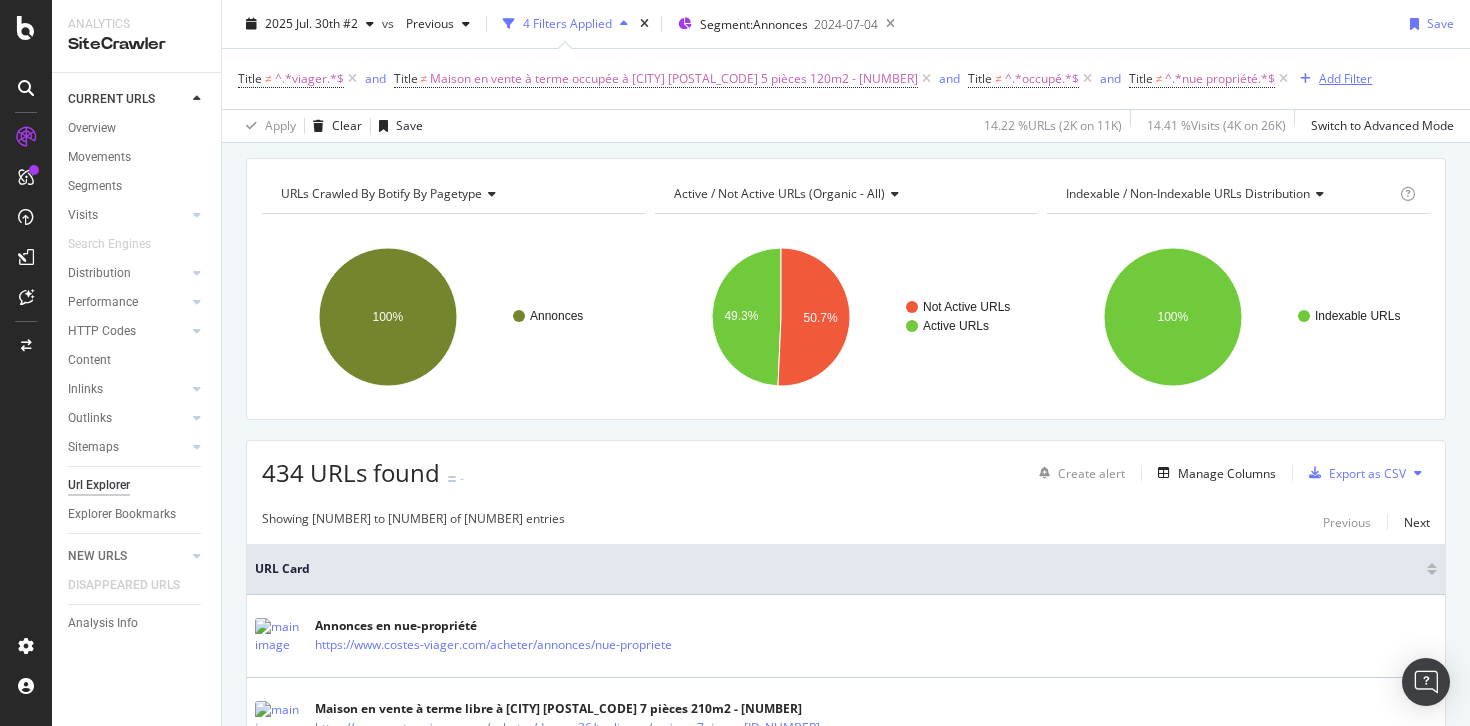 click on "Add Filter" at bounding box center (1345, 78) 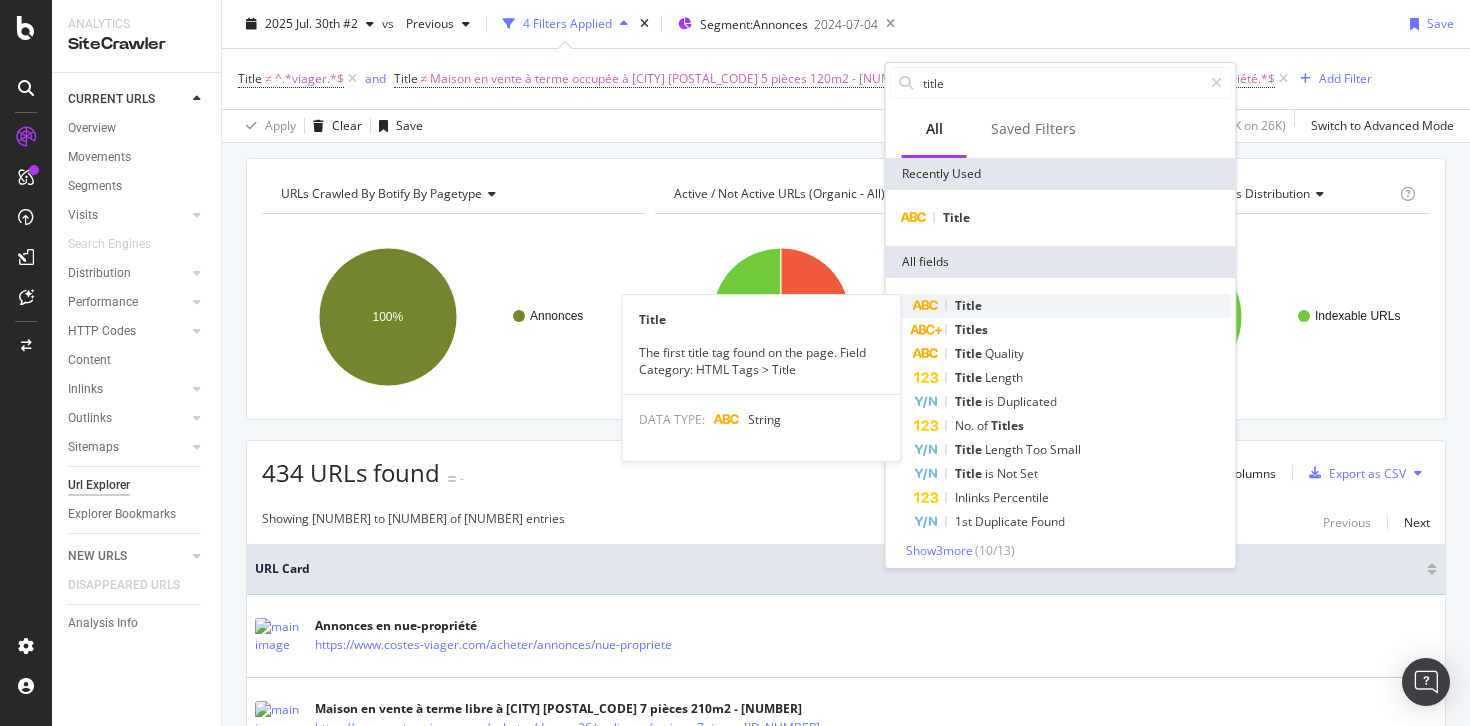 click on "Title" at bounding box center [1073, 306] 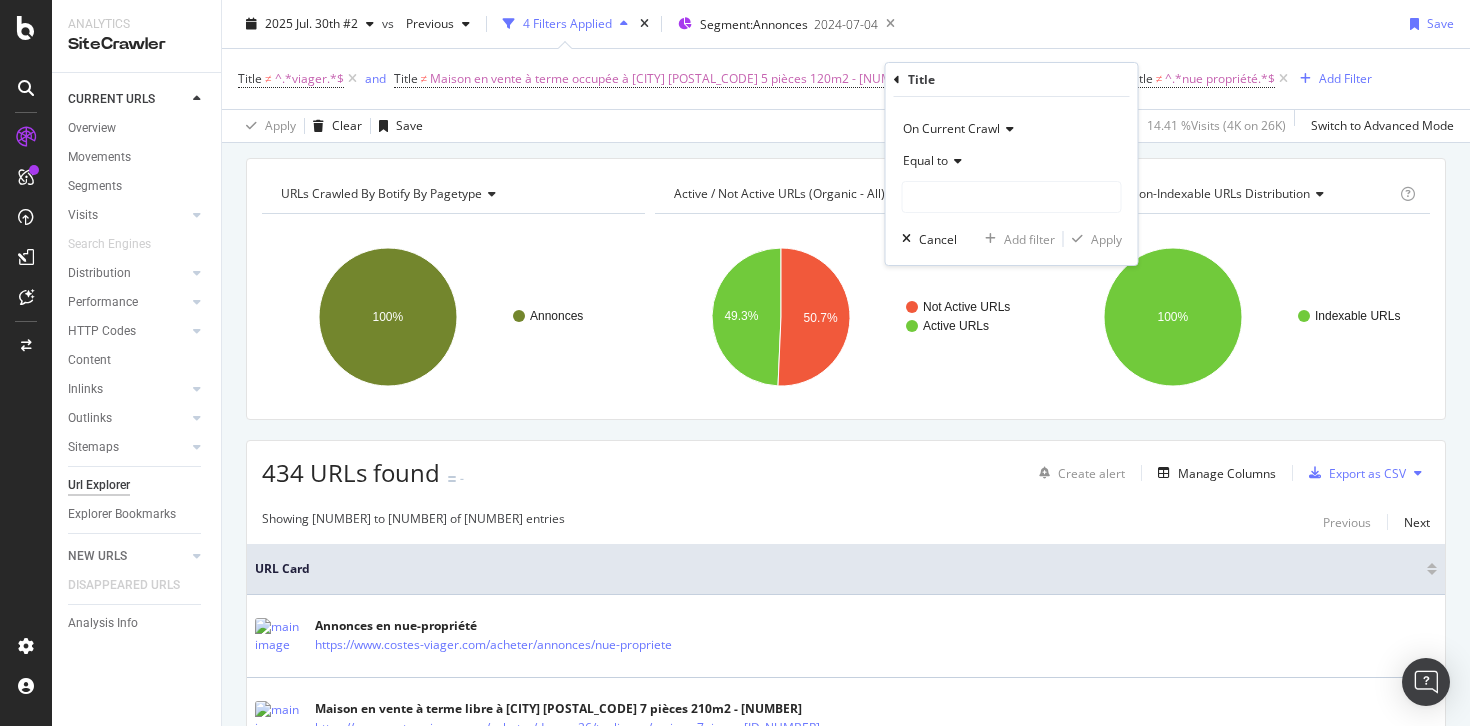 click on "Equal to" at bounding box center (1012, 161) 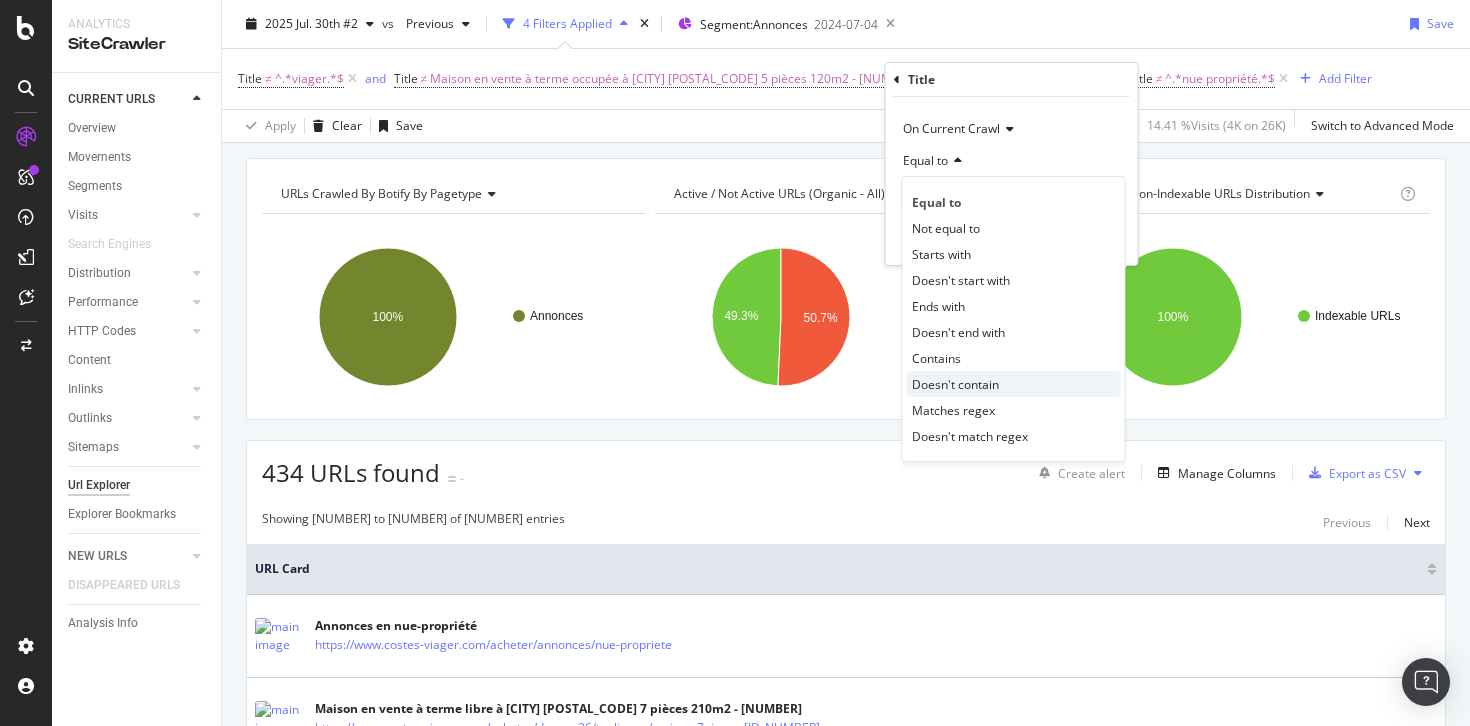 click on "Doesn't contain" at bounding box center (955, 384) 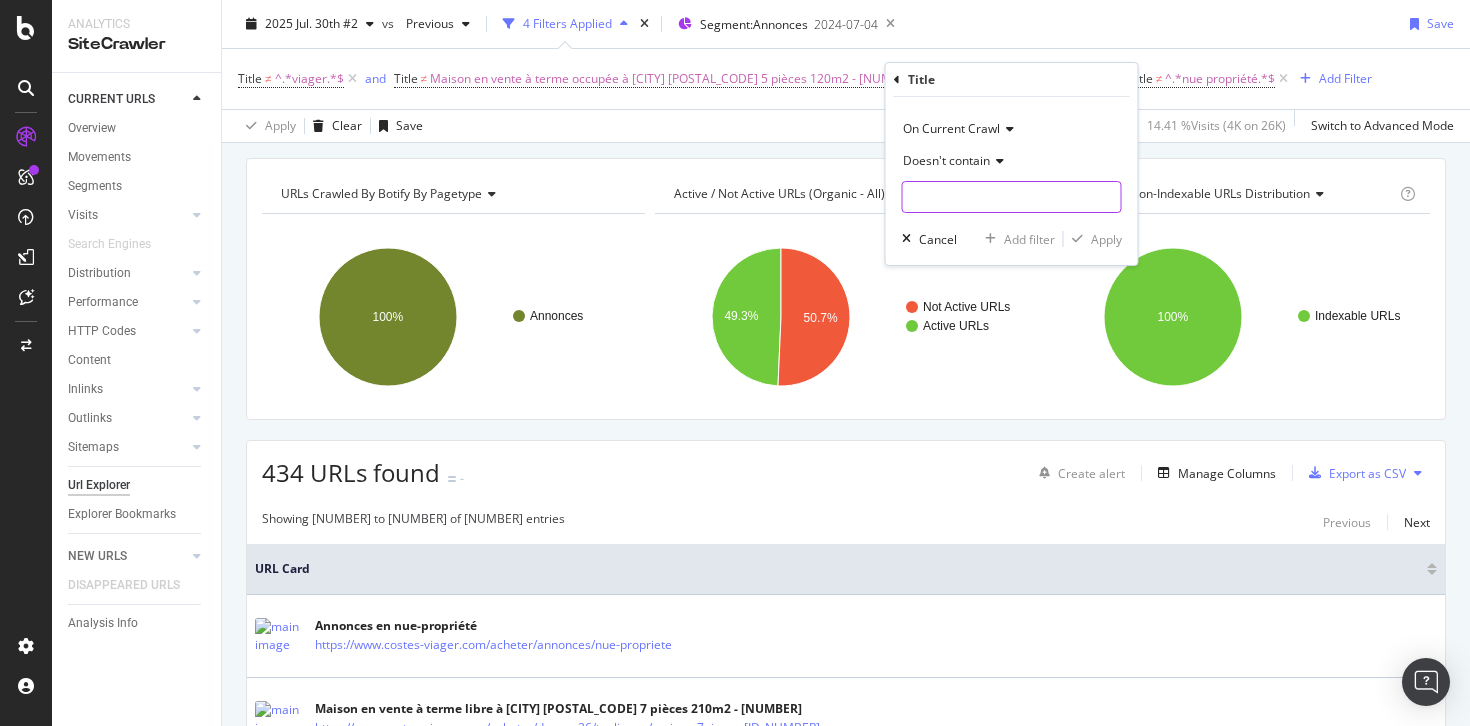 click at bounding box center [1012, 197] 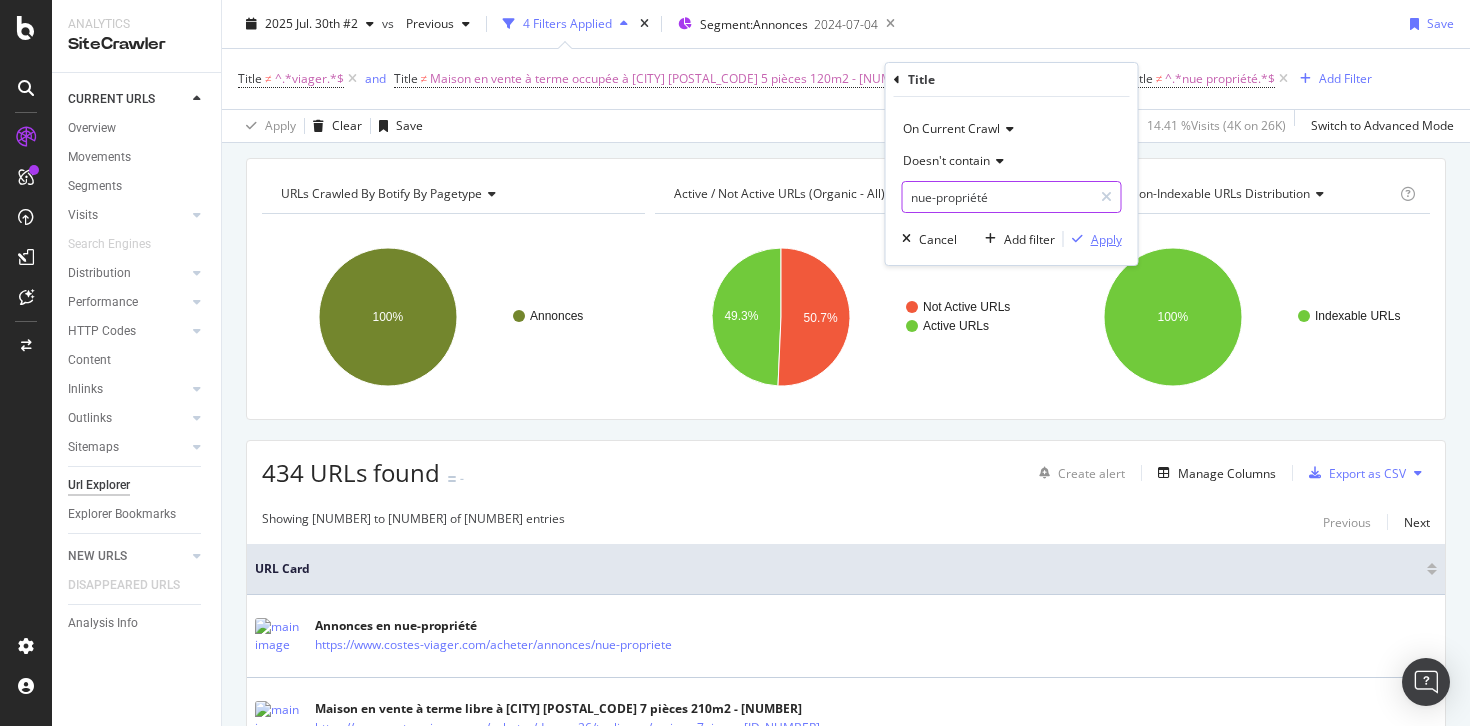 type on "nue-propriété" 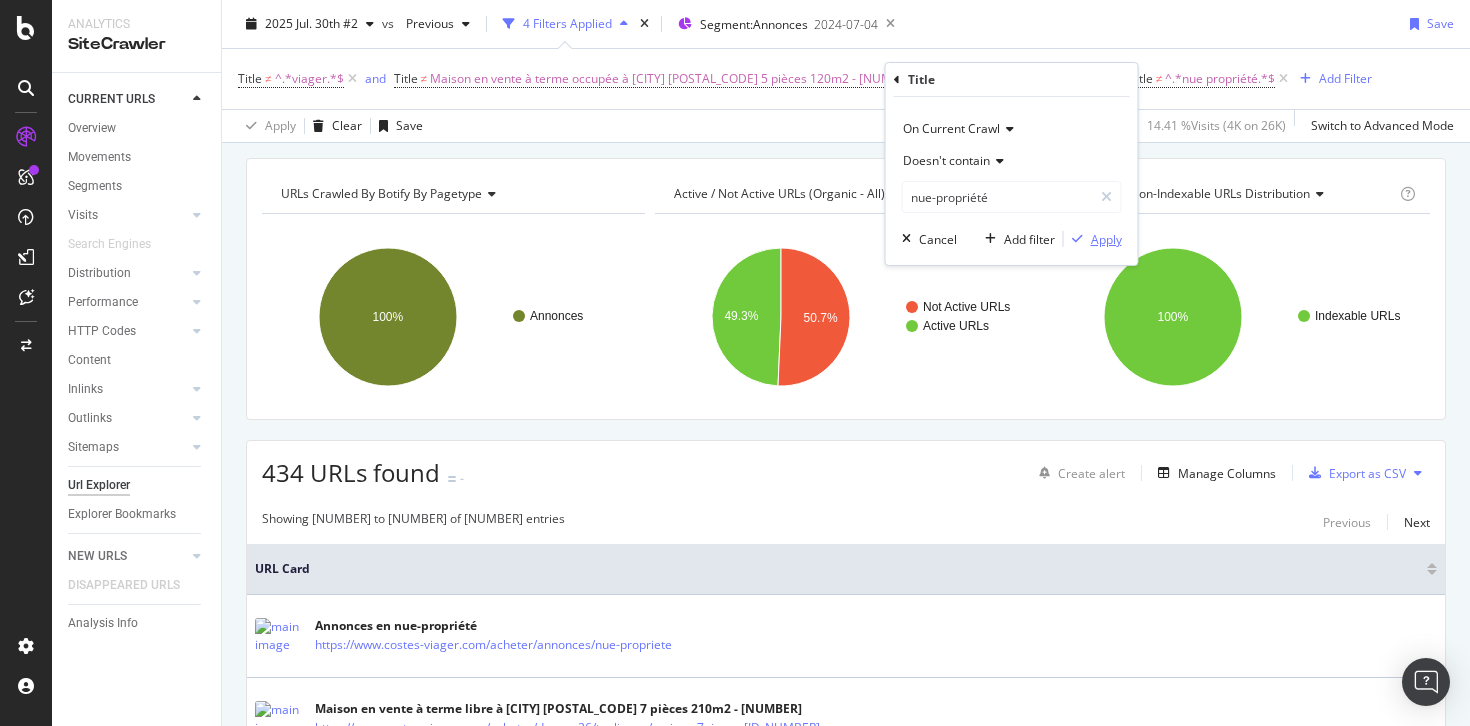 click on "Apply" at bounding box center [1106, 239] 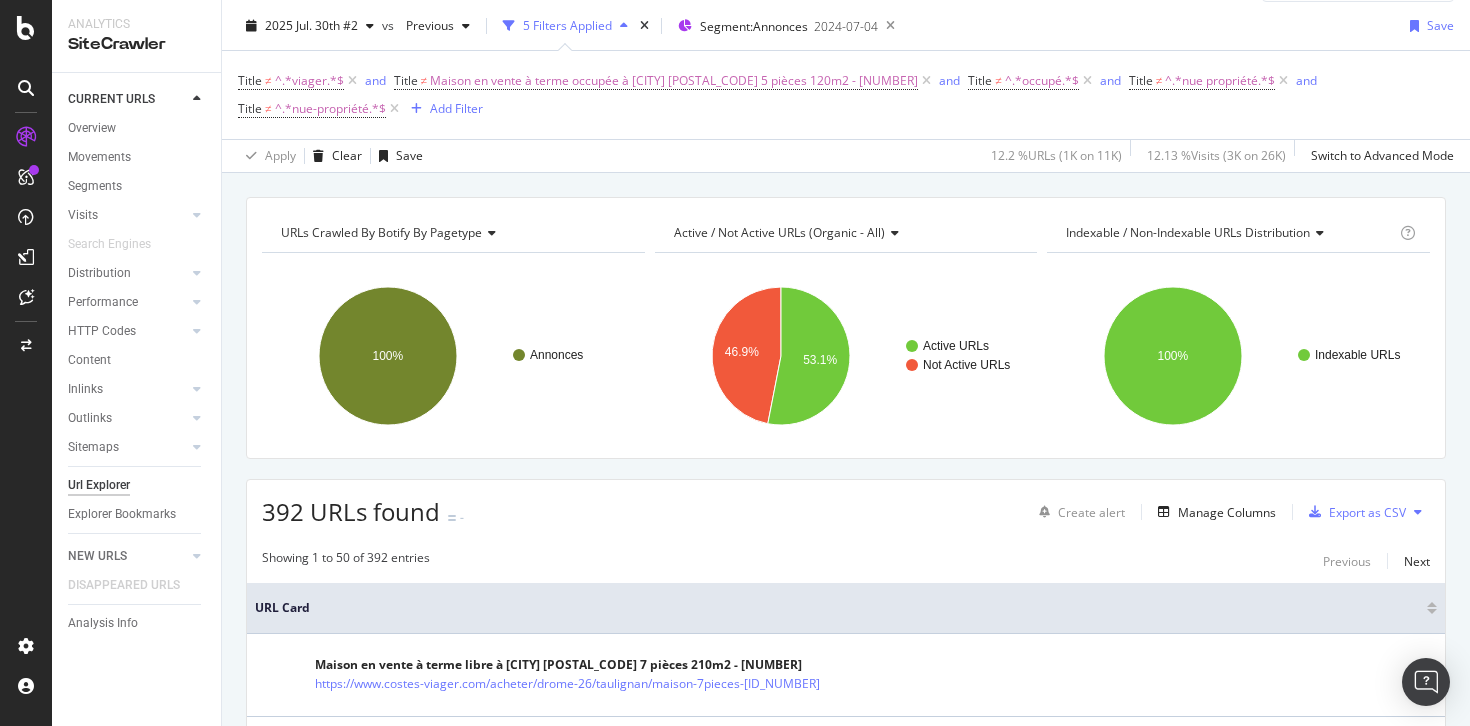 scroll, scrollTop: 40, scrollLeft: 0, axis: vertical 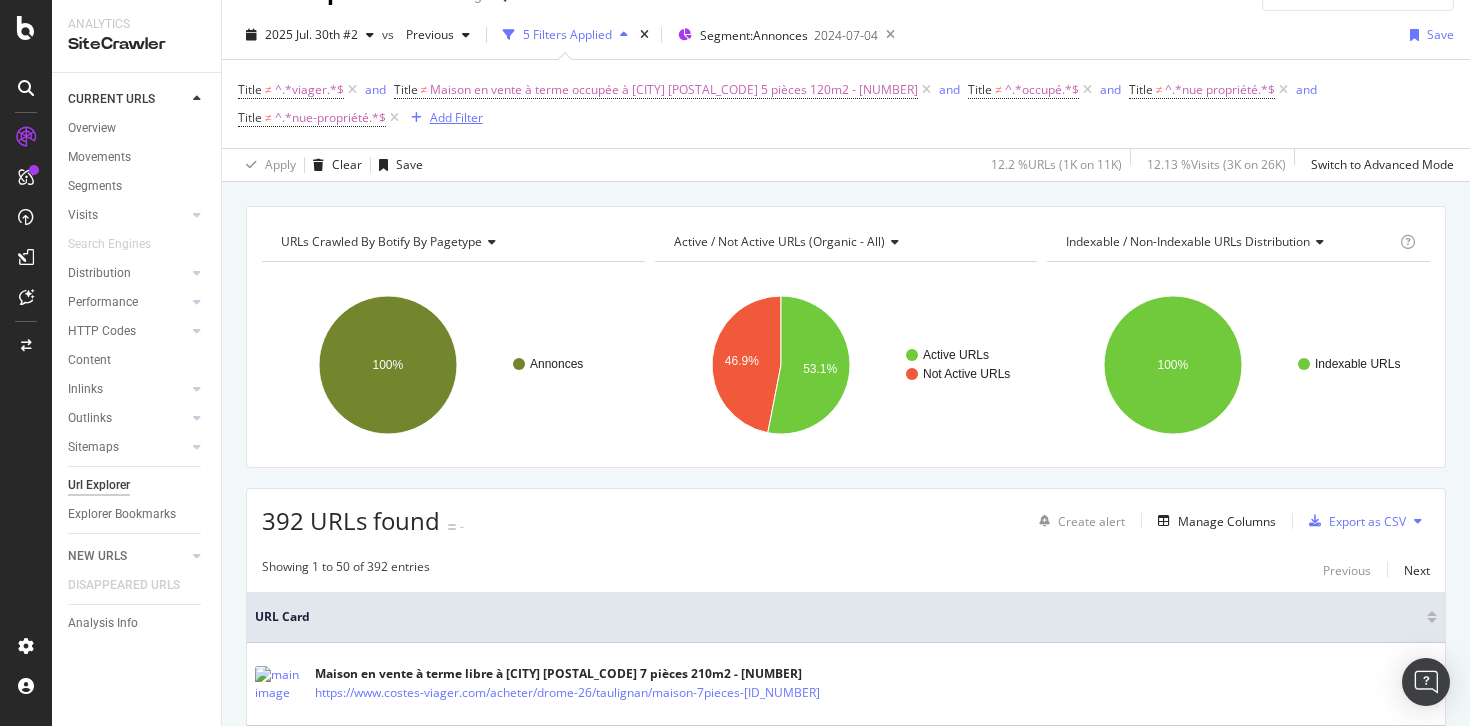 click on "Add Filter" at bounding box center (456, 117) 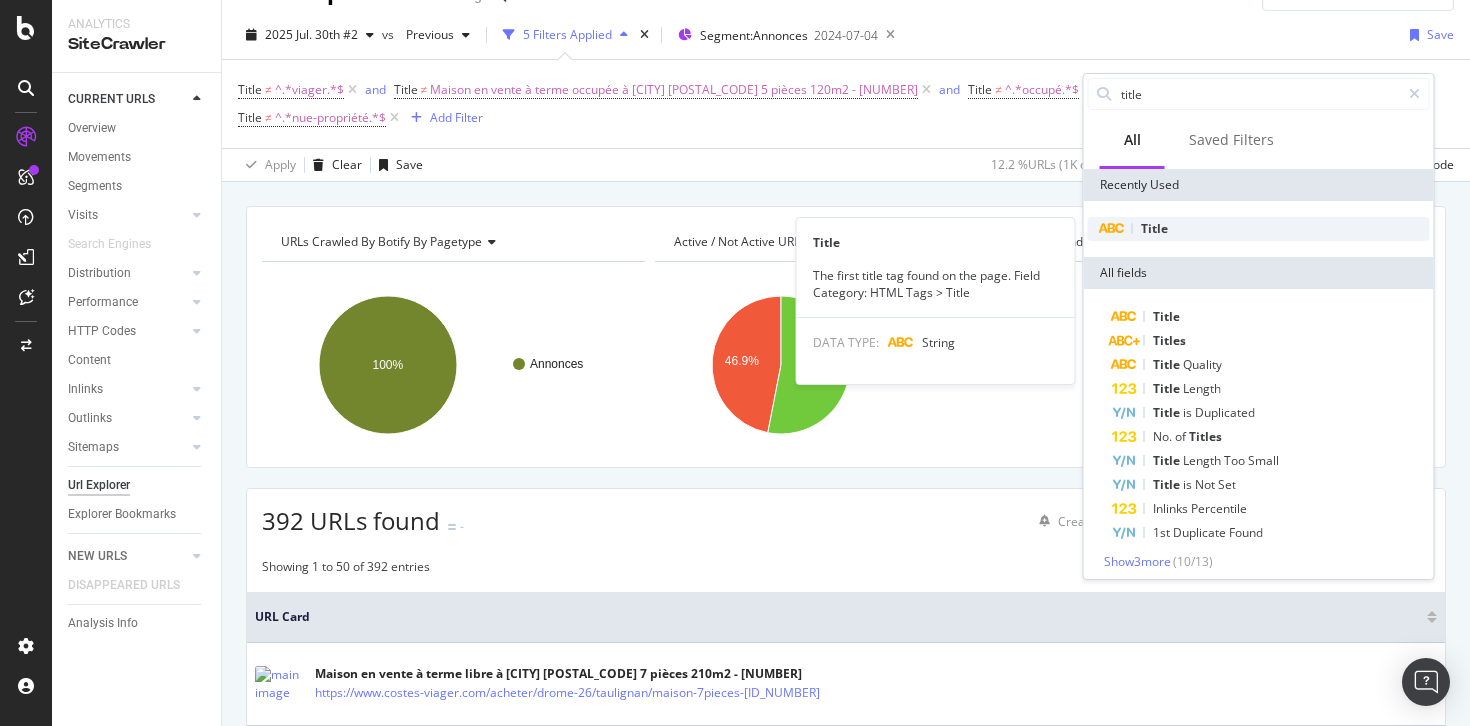 click on "Title" at bounding box center (1154, 228) 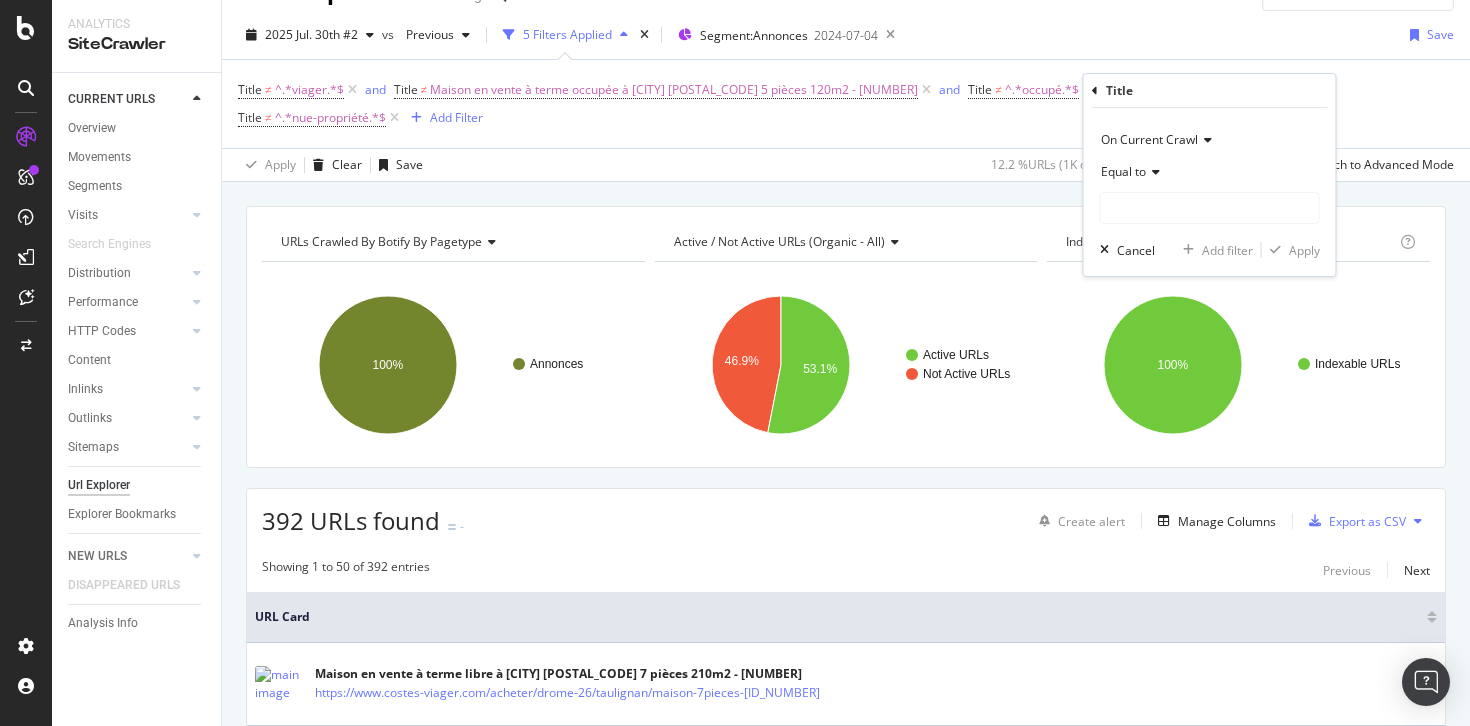 click on "Equal to" at bounding box center (1123, 171) 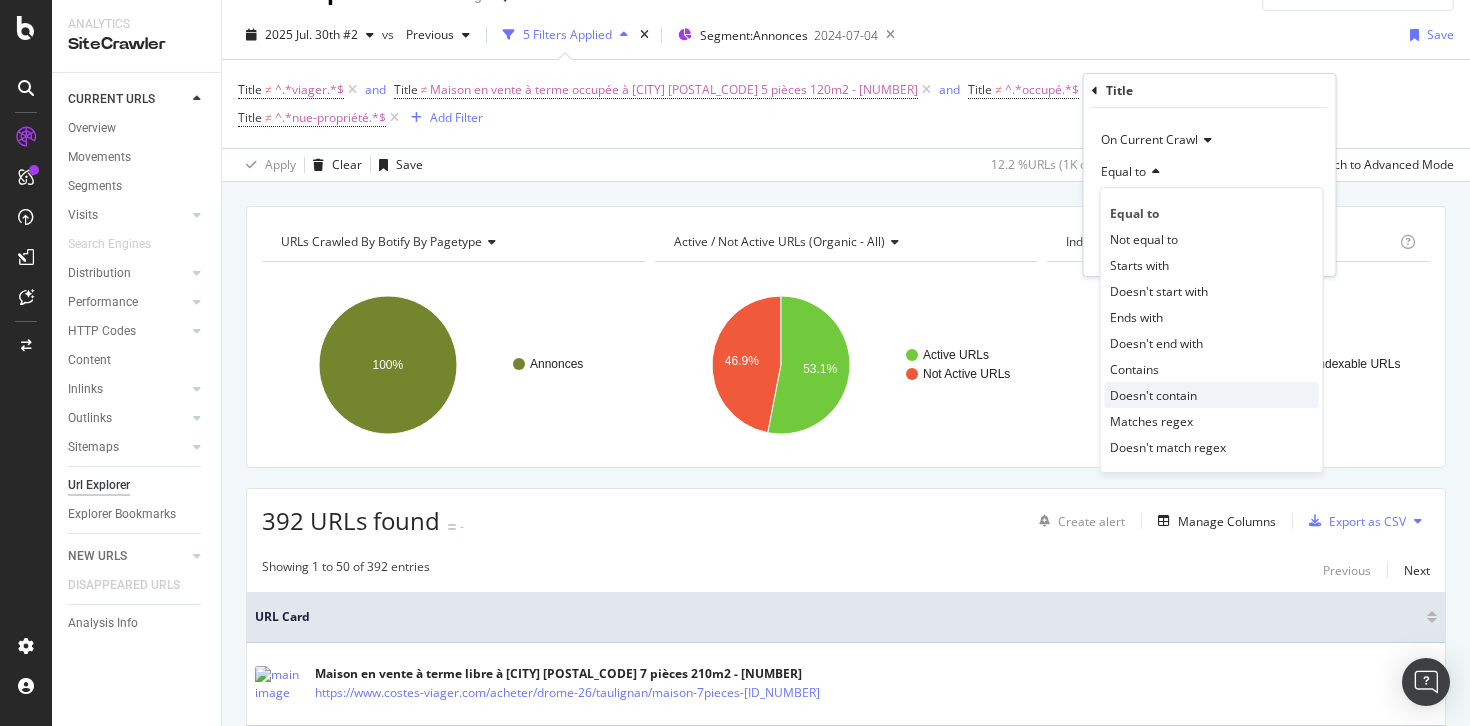 click on "Doesn't contain" at bounding box center [1153, 395] 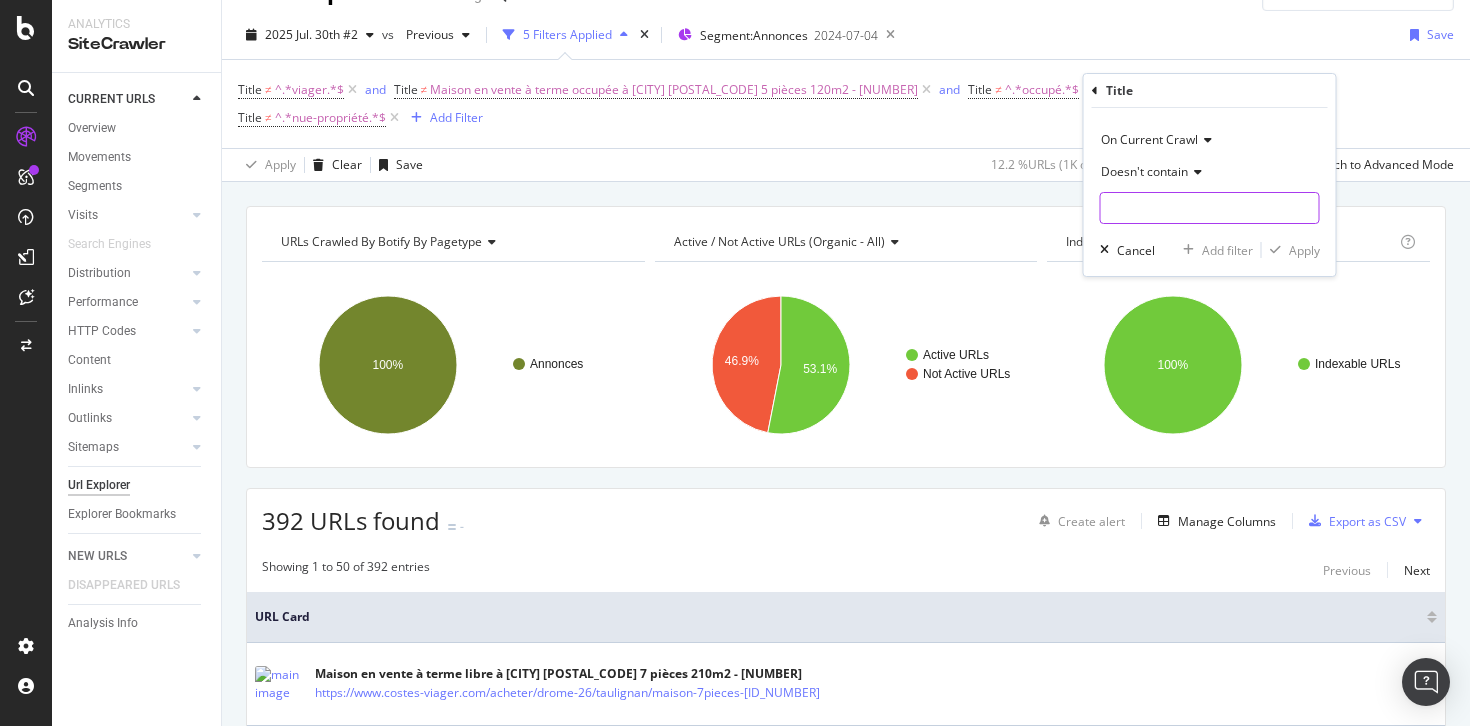 click at bounding box center [1210, 208] 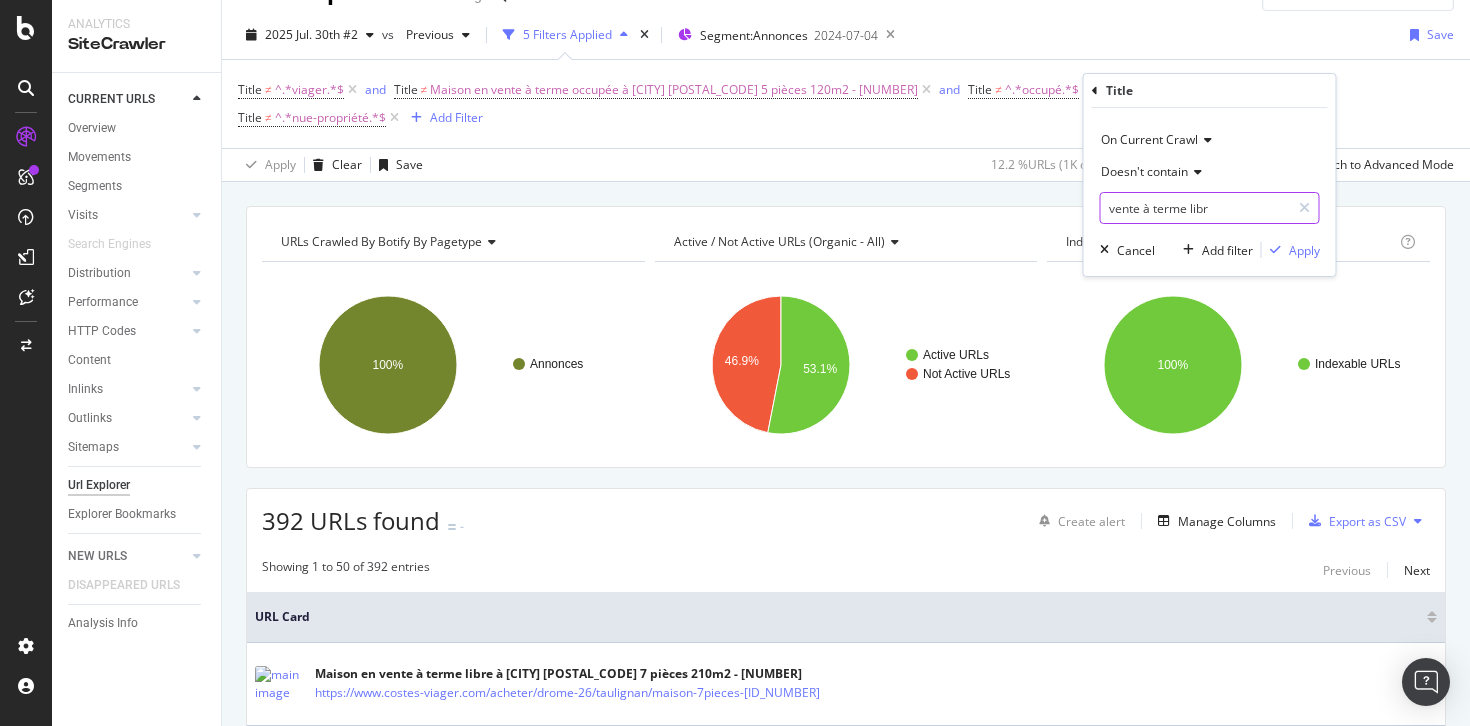 type on "vente à terme libre" 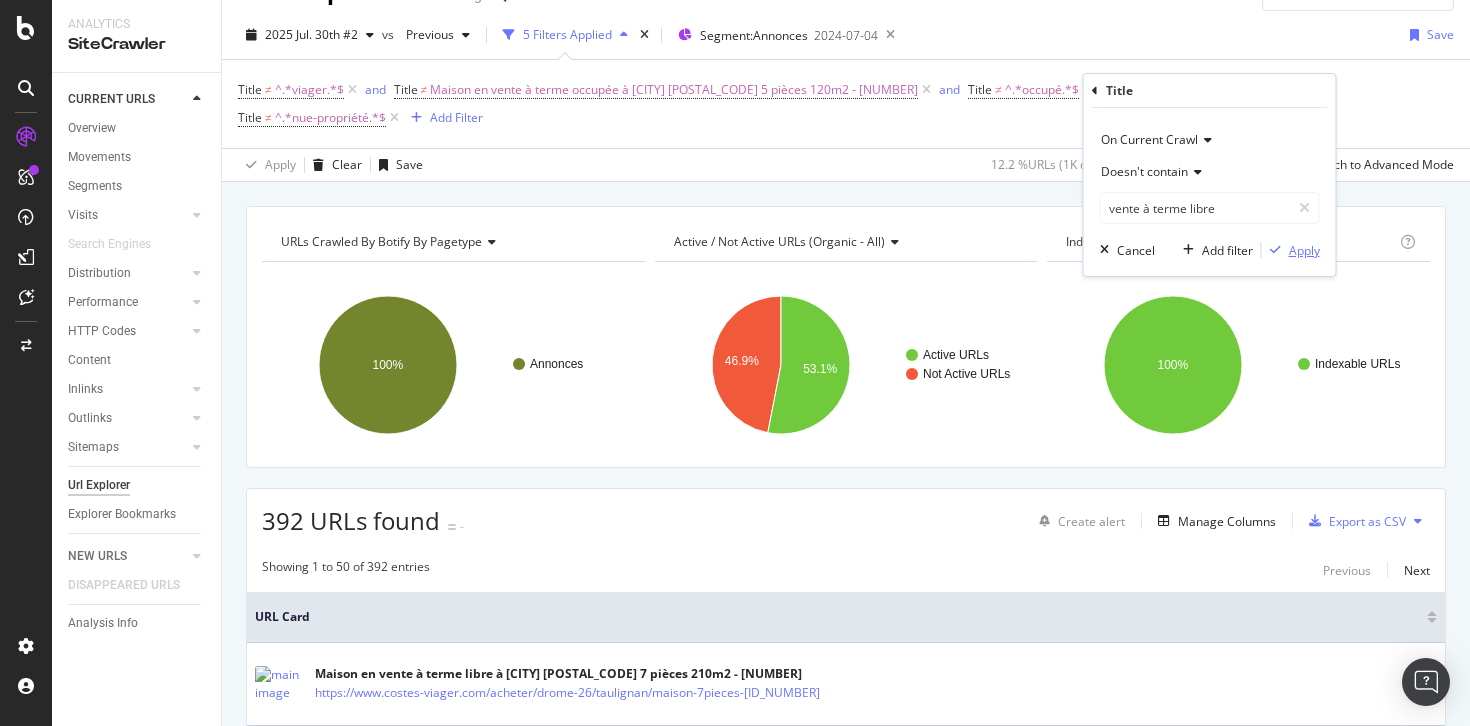 click at bounding box center [1275, 250] 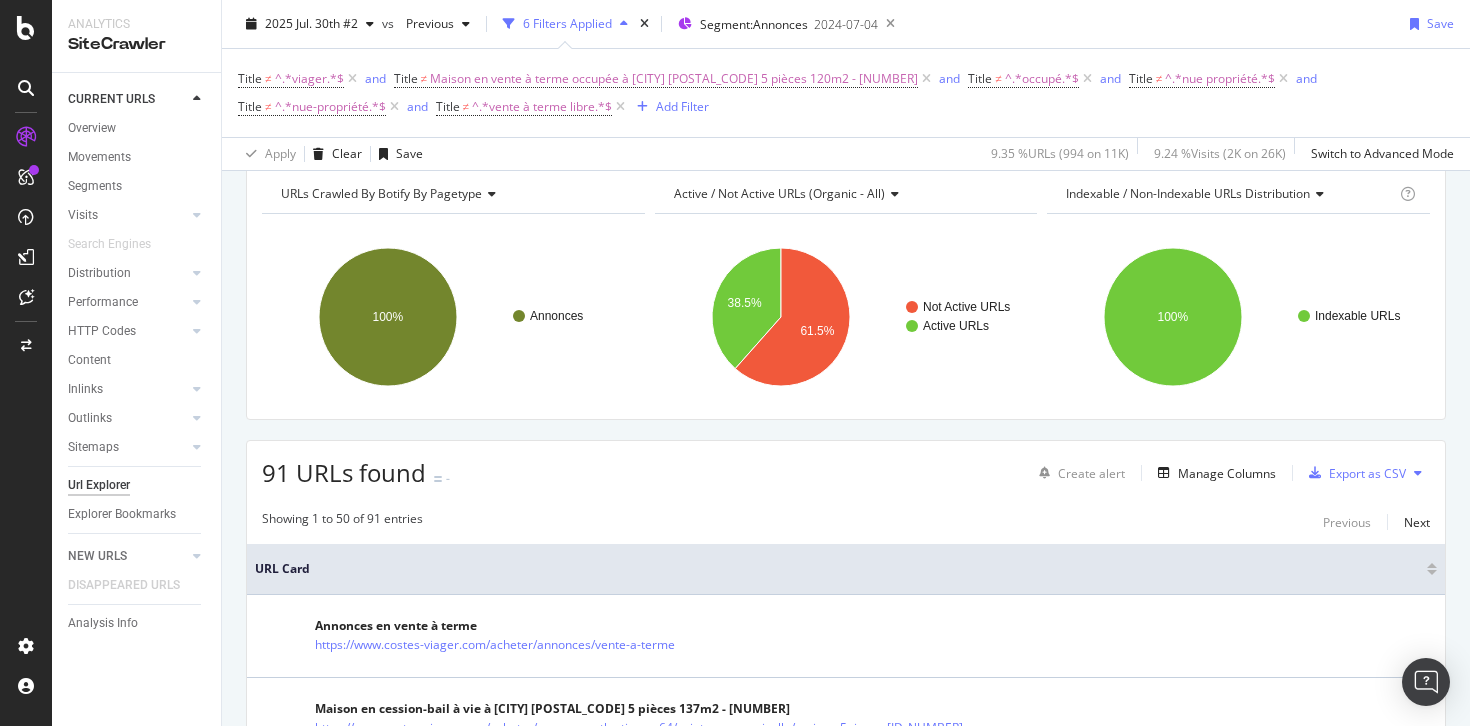 scroll, scrollTop: 0, scrollLeft: 0, axis: both 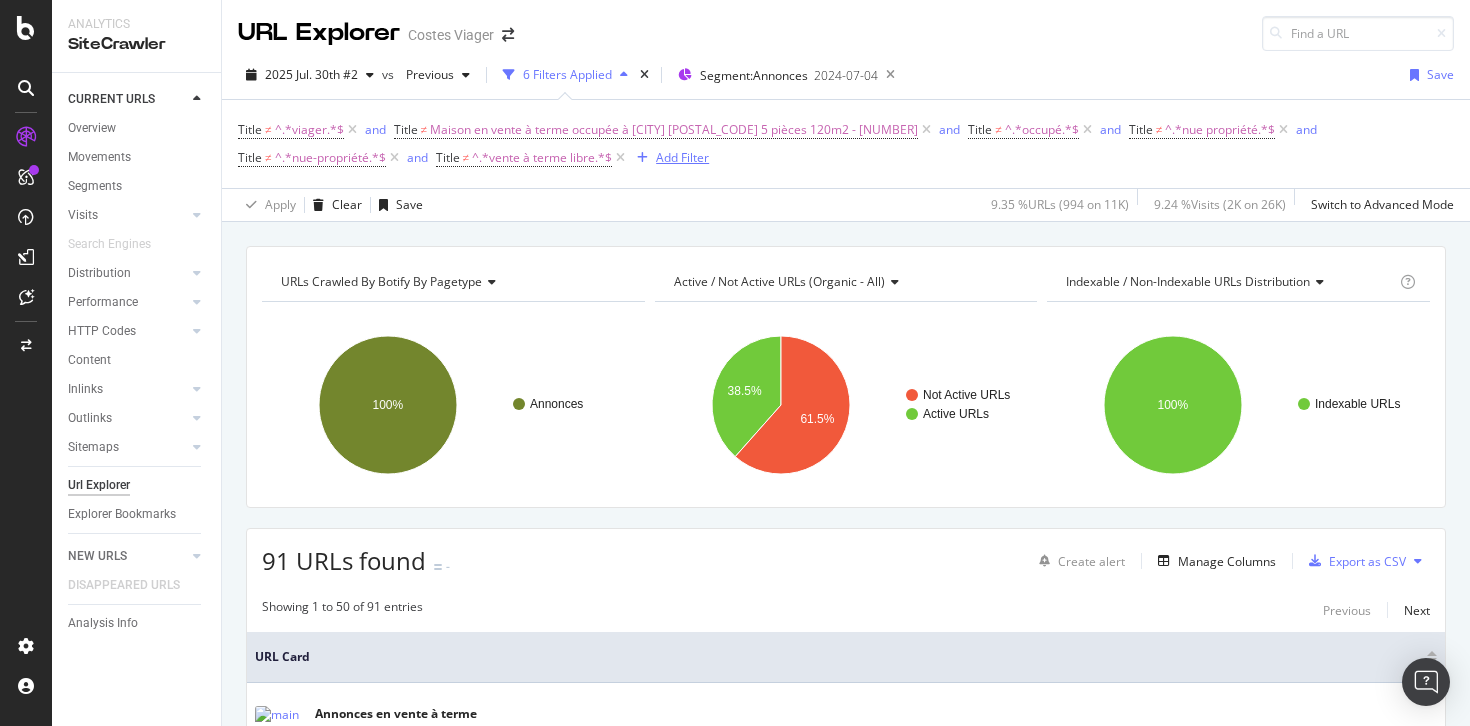 click at bounding box center [642, 158] 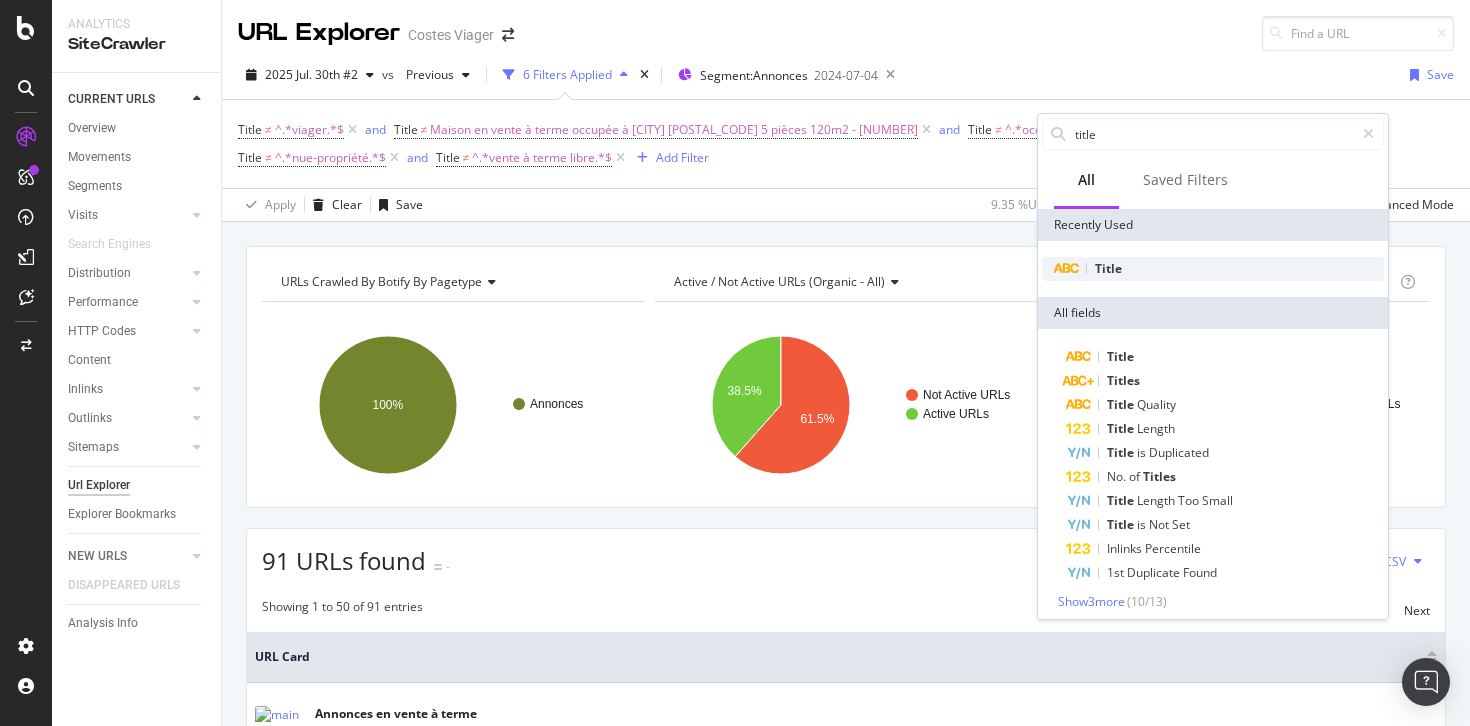 click on "Title" at bounding box center [1213, 269] 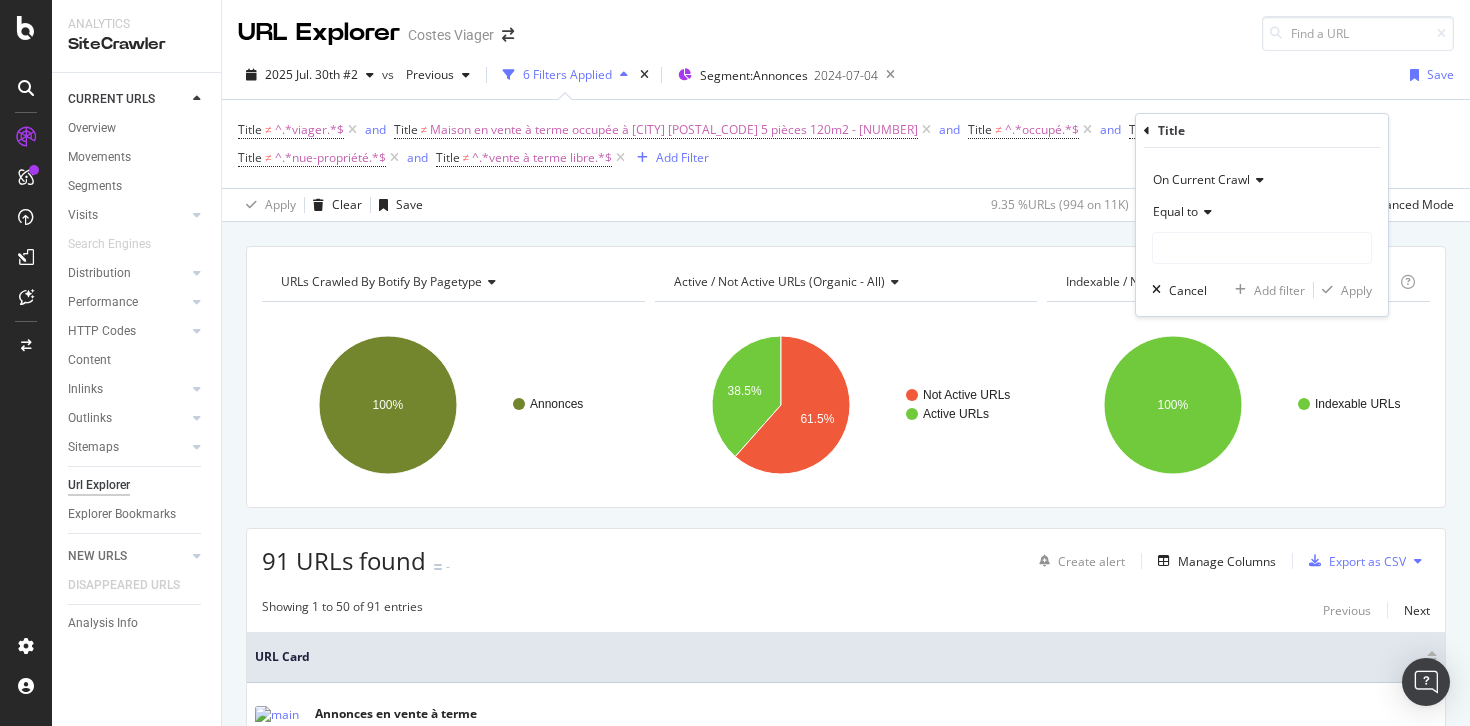click at bounding box center (1205, 212) 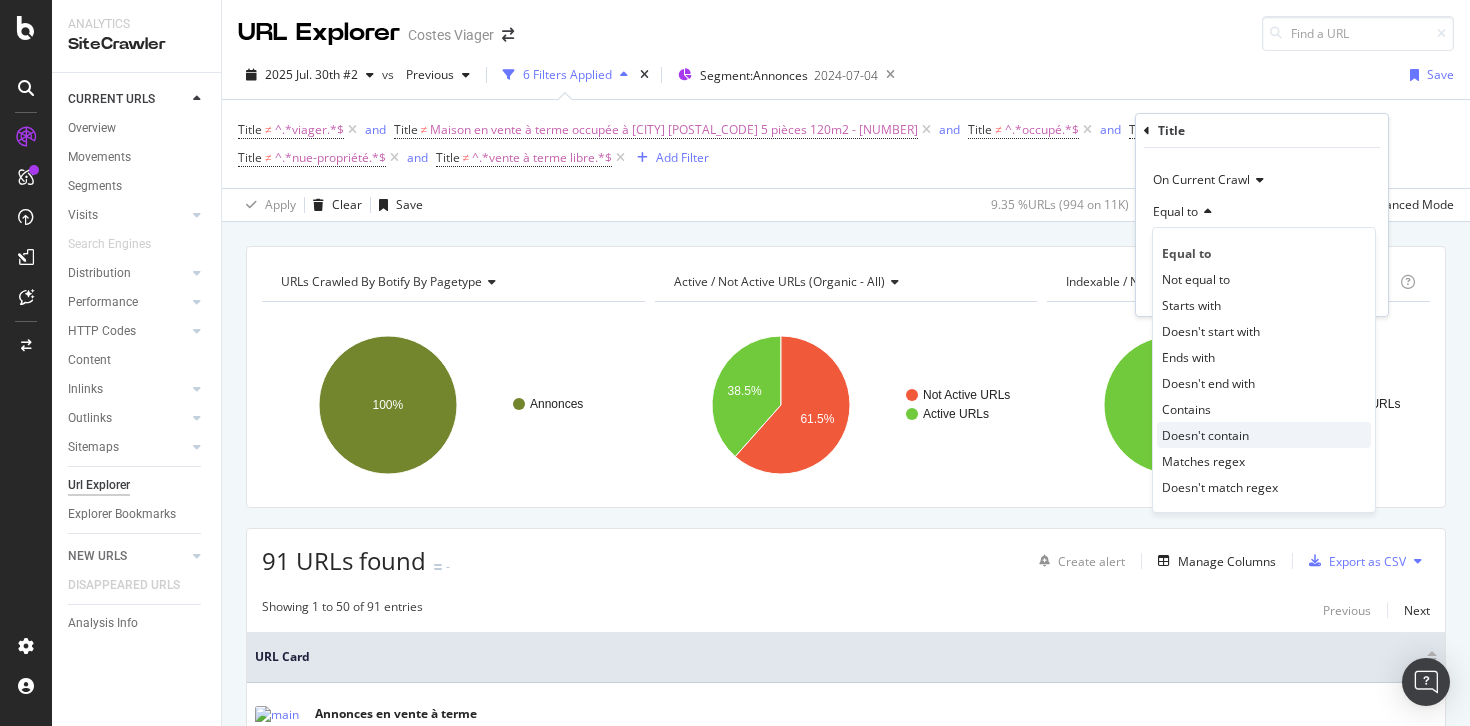 click on "Doesn't contain" at bounding box center [1205, 435] 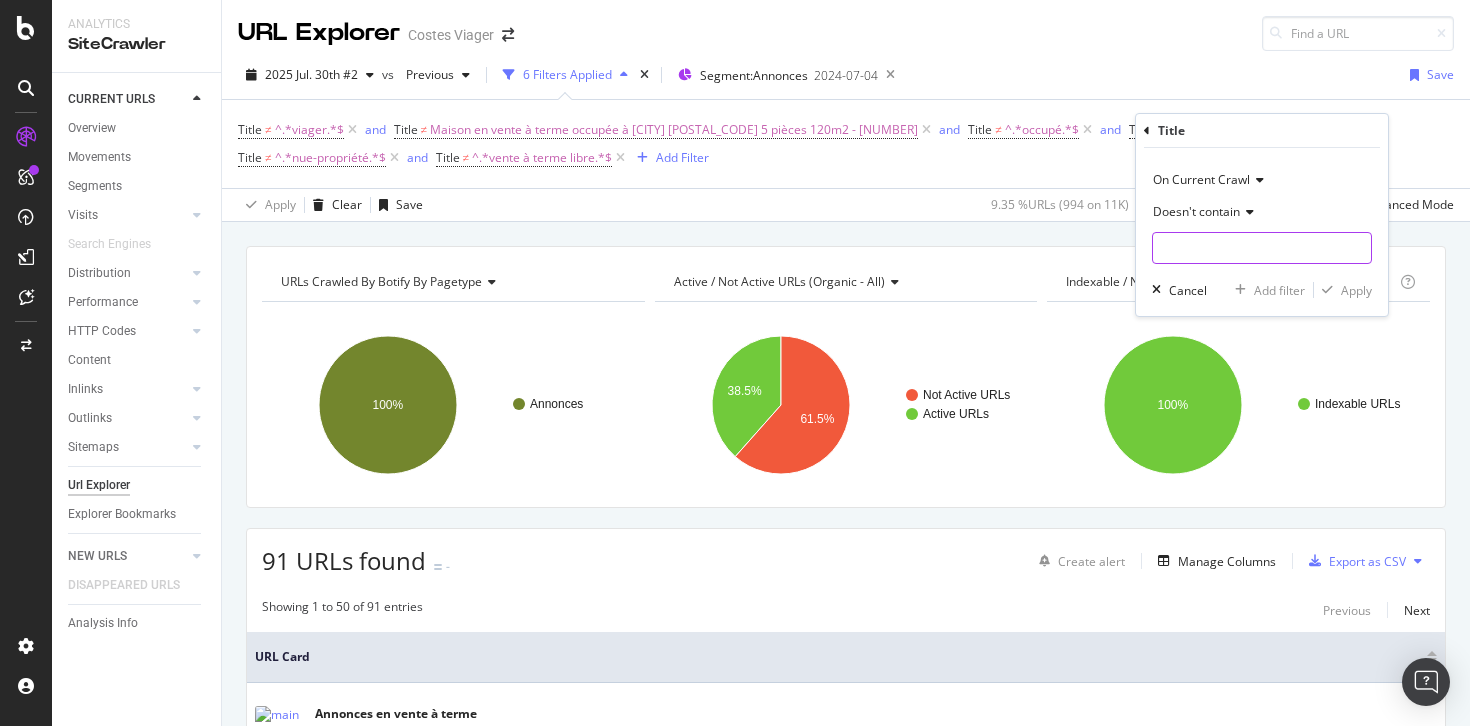 click at bounding box center [1262, 248] 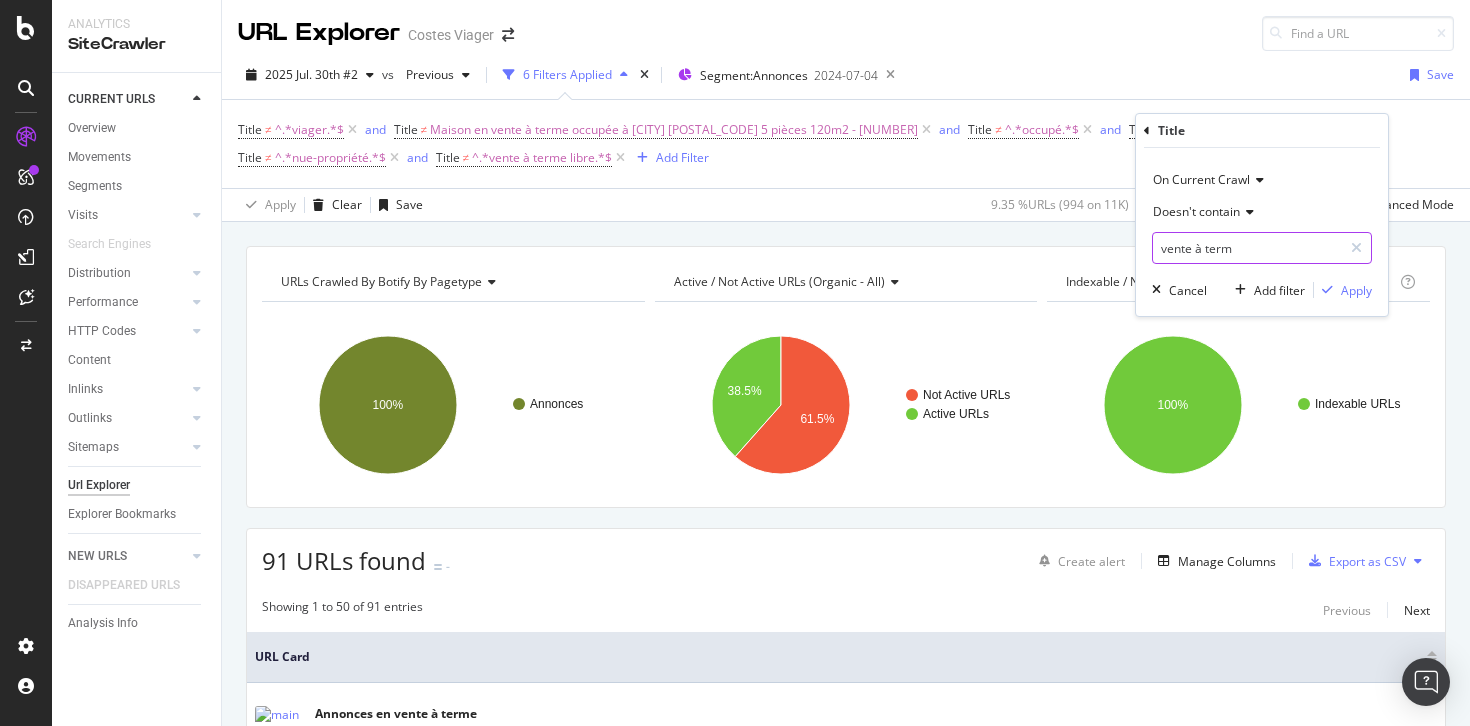 type on "vente à terme" 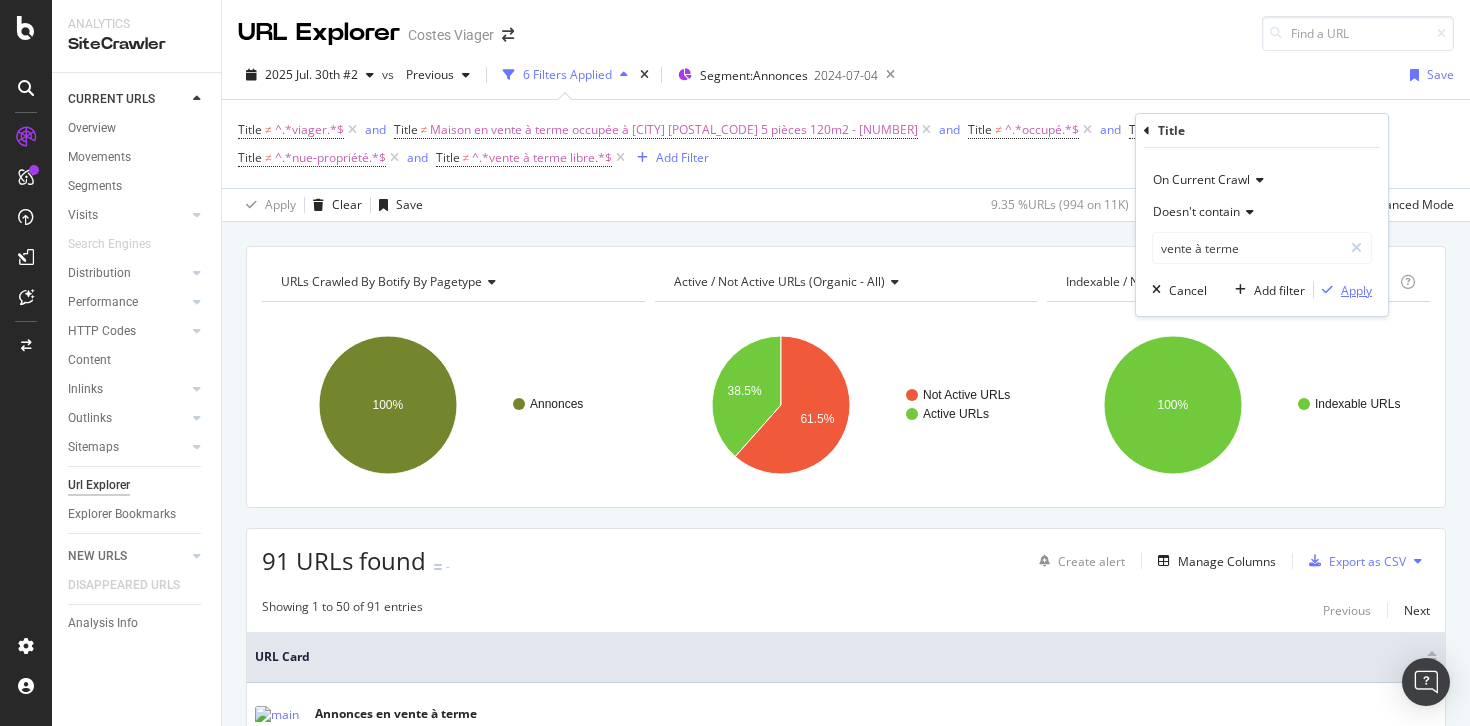 click on "Apply" at bounding box center (1356, 290) 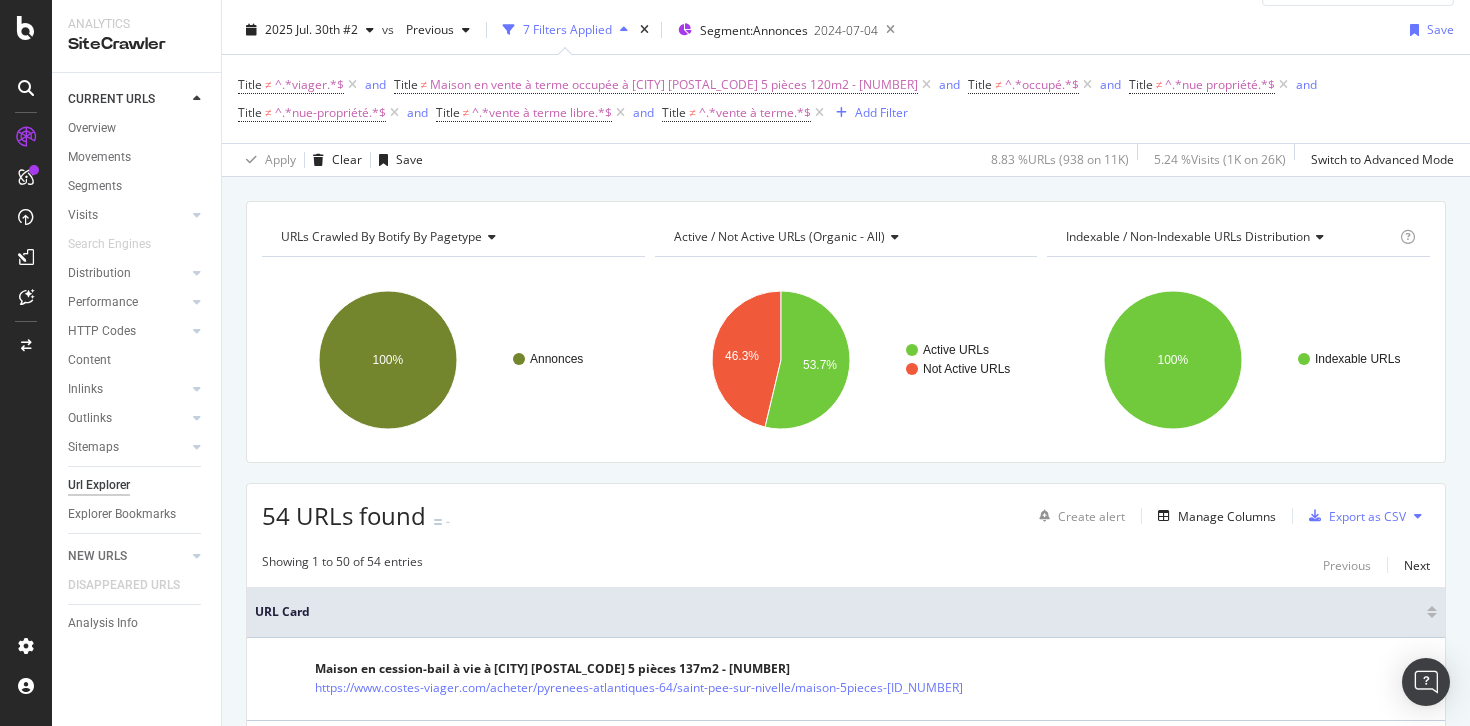 scroll, scrollTop: 0, scrollLeft: 0, axis: both 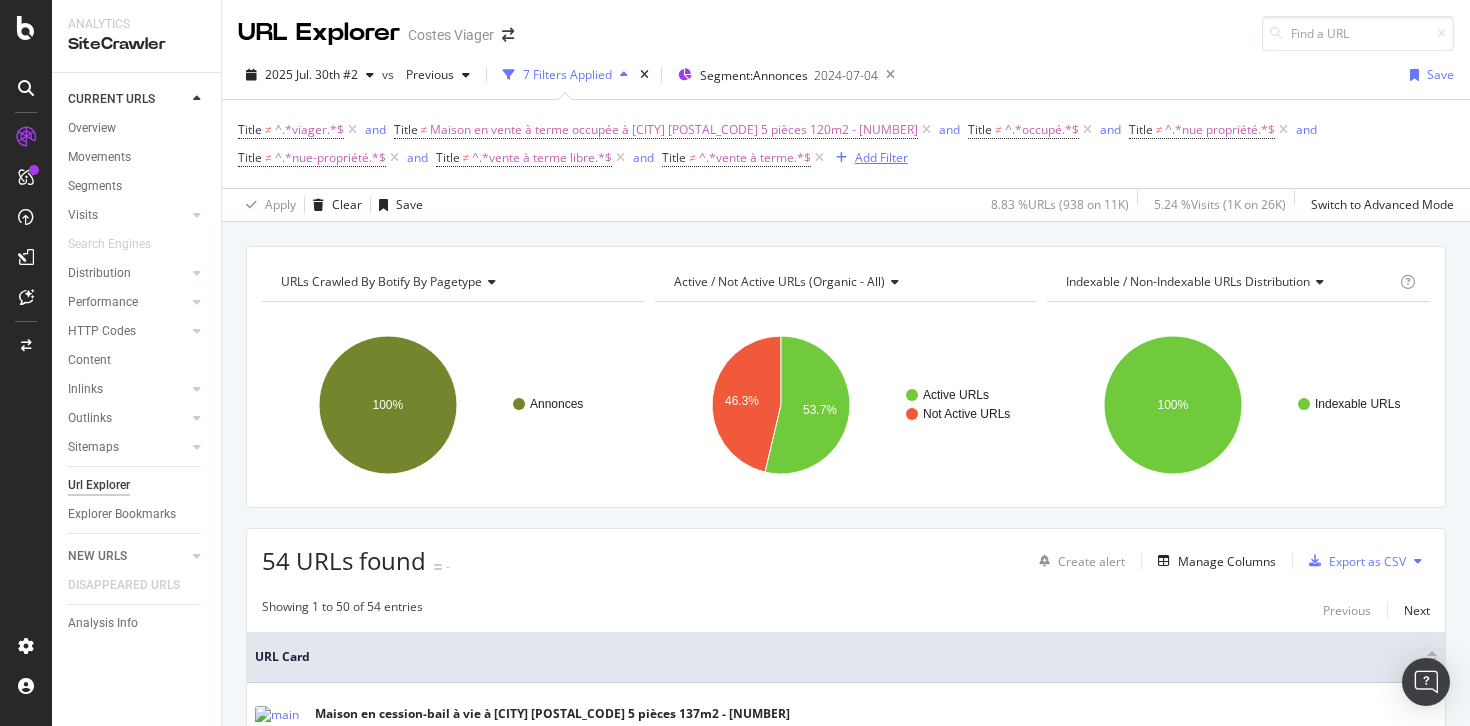 click on "Add Filter" at bounding box center [881, 157] 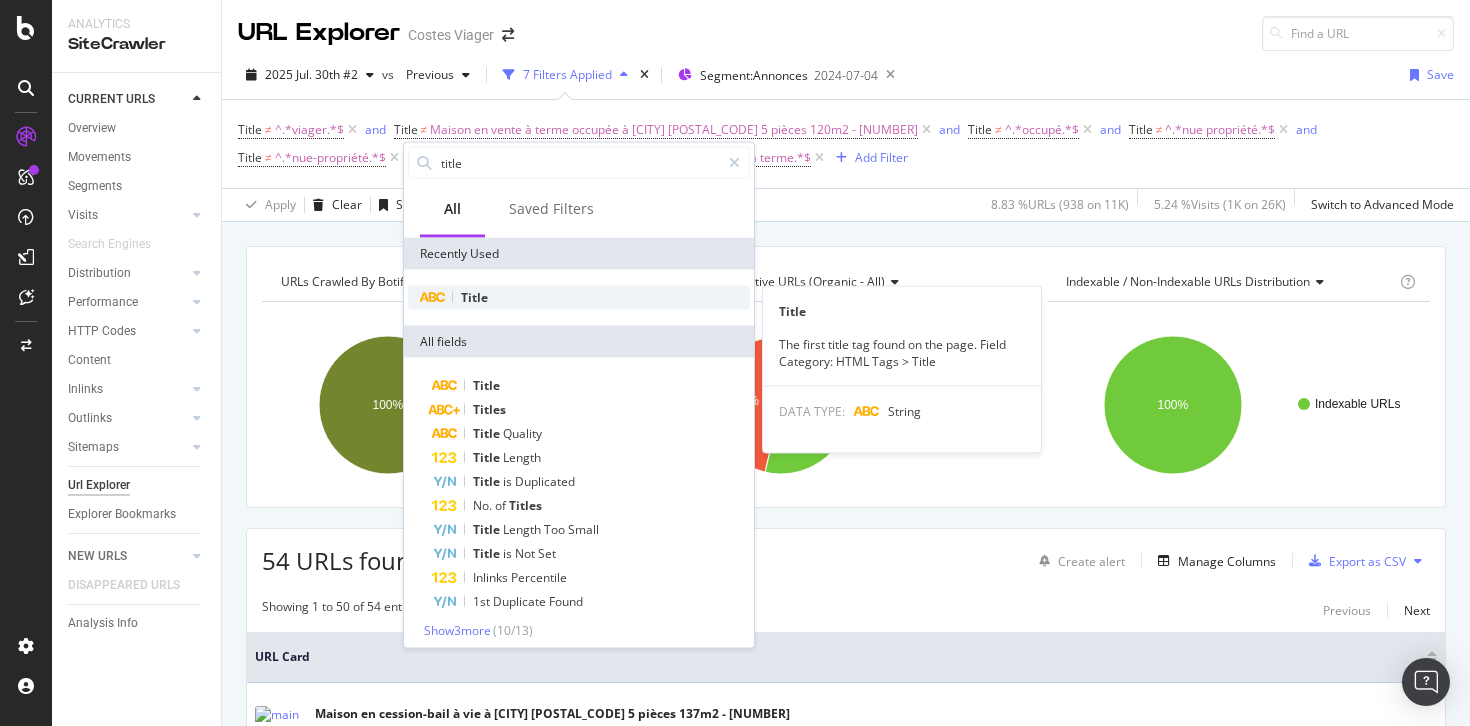 click on "Title" at bounding box center (579, 298) 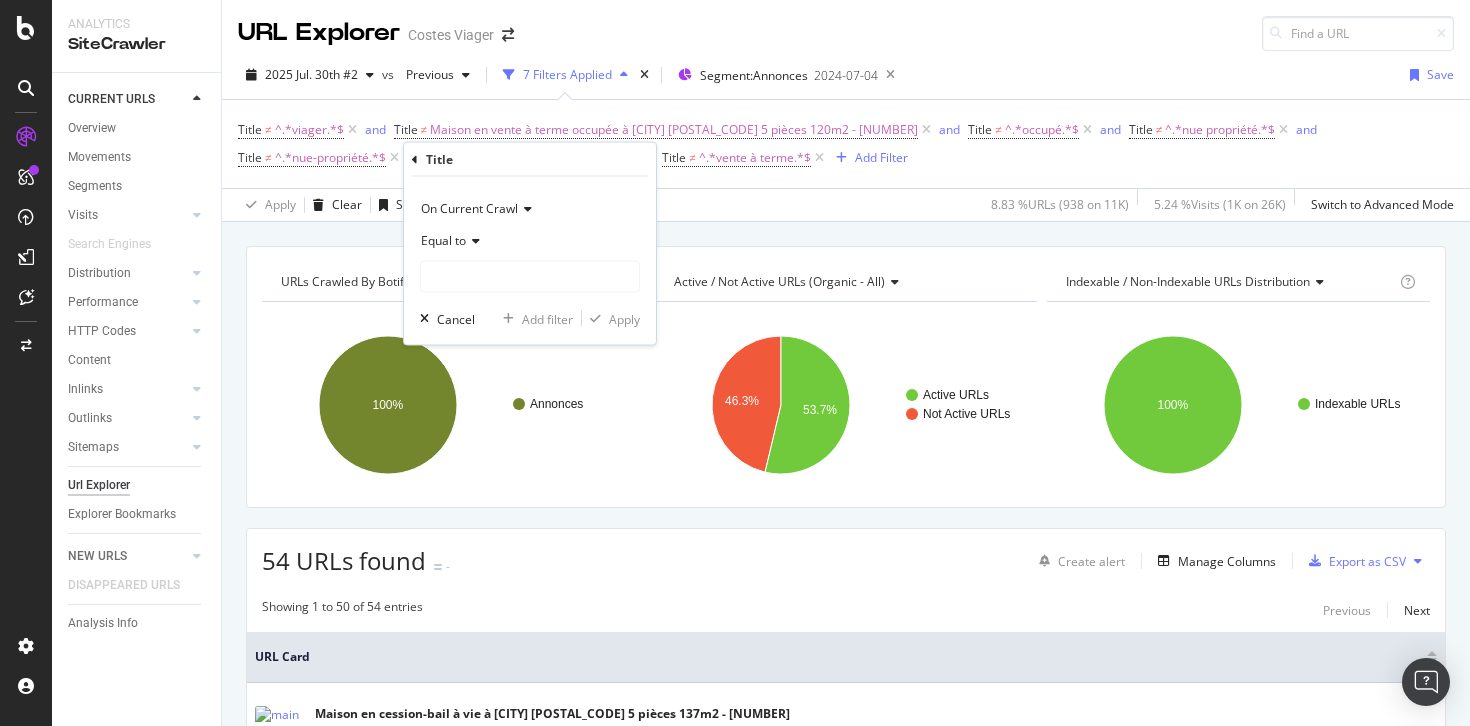 click on "Equal to" at bounding box center (530, 241) 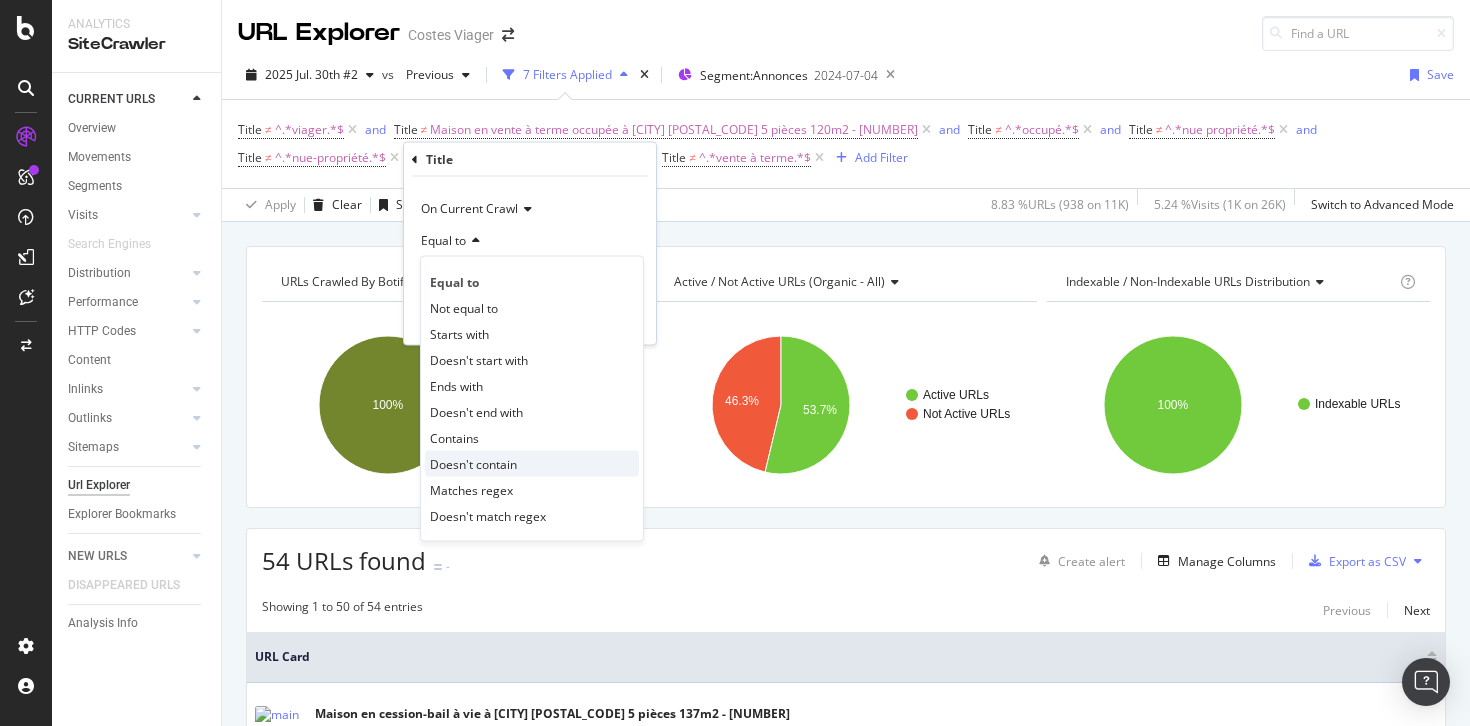 click on "Doesn't contain" at bounding box center [532, 464] 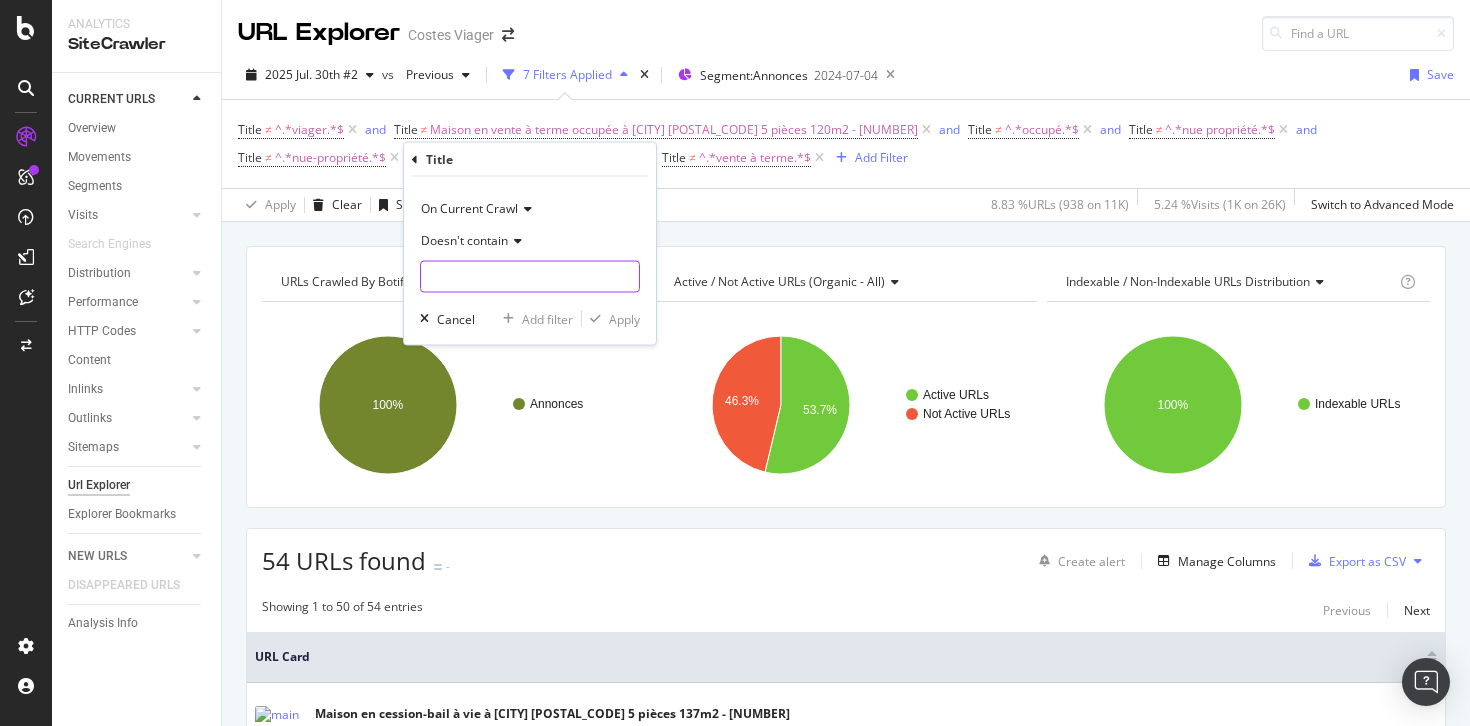 click at bounding box center (530, 277) 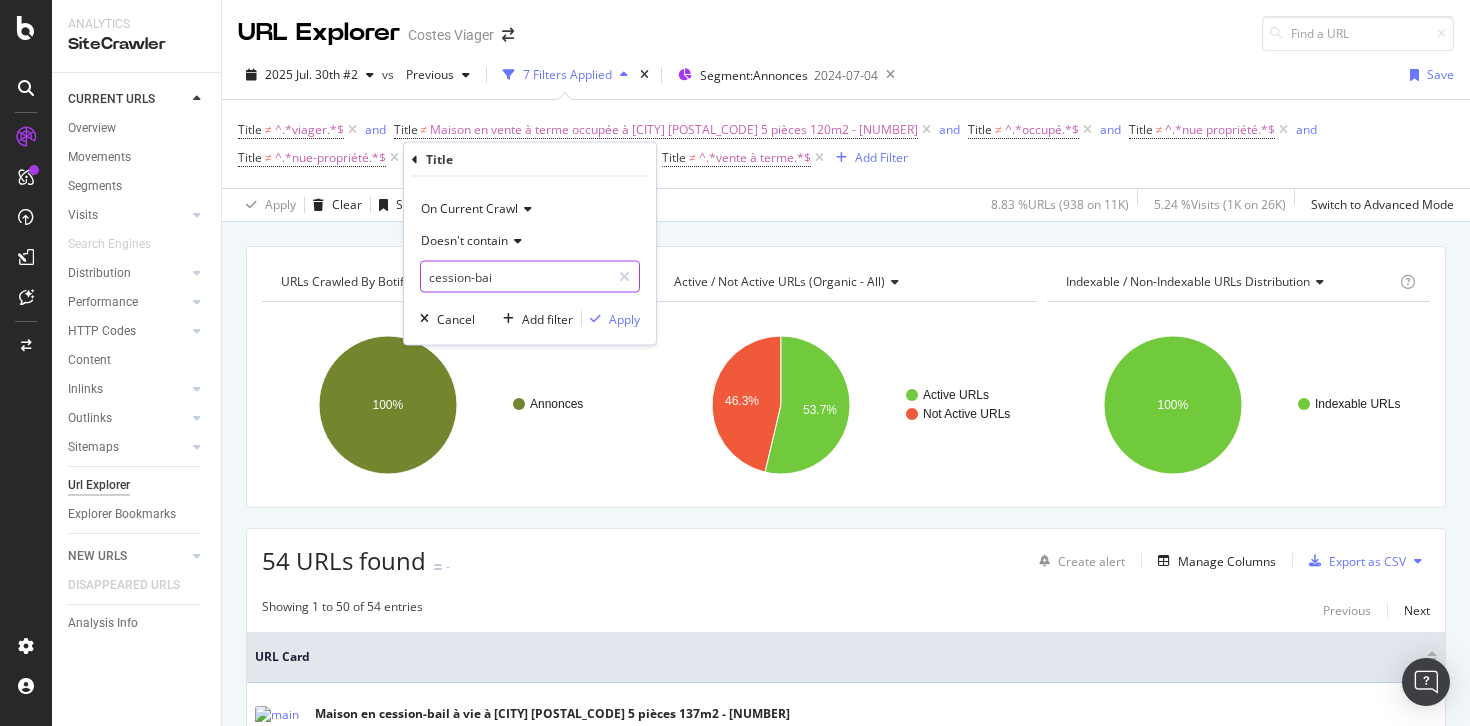 type on "cession-bail" 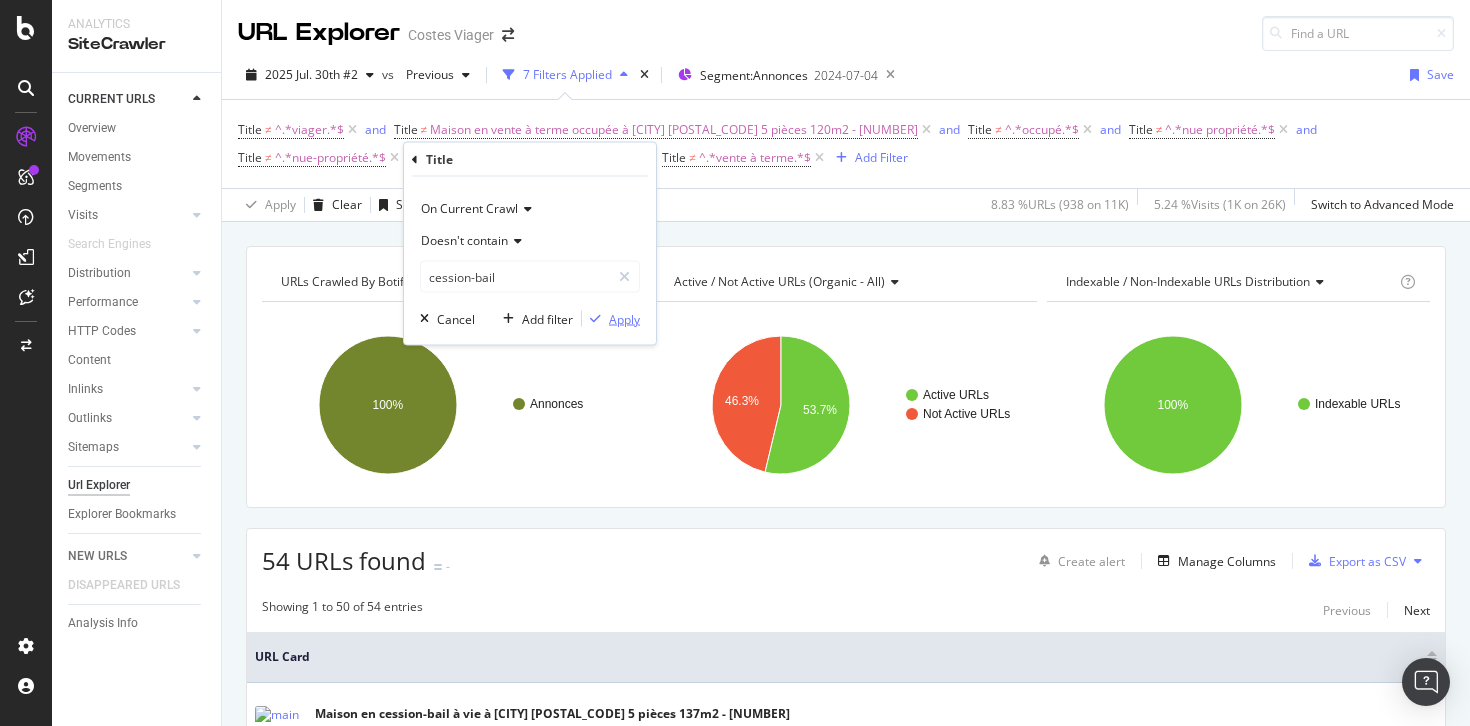 click on "Apply" at bounding box center (624, 318) 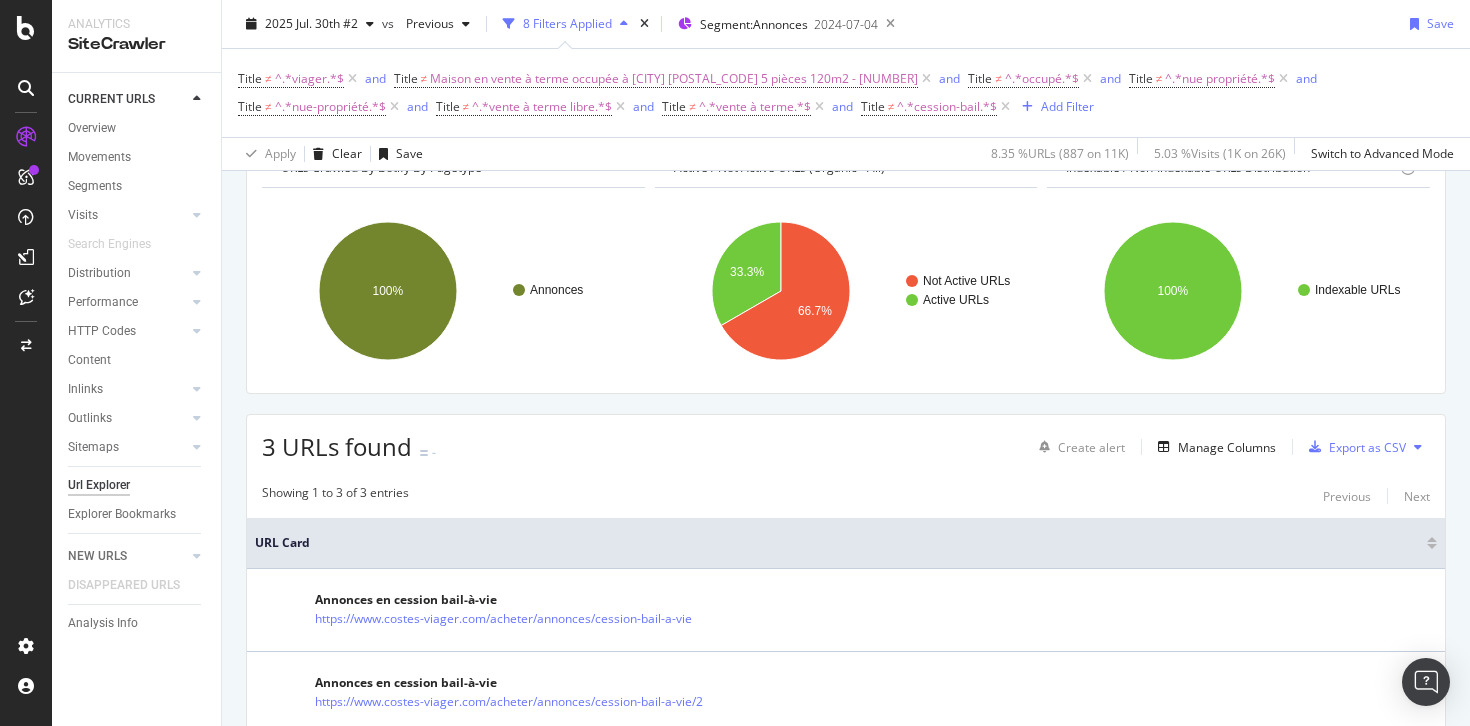 scroll, scrollTop: 0, scrollLeft: 0, axis: both 